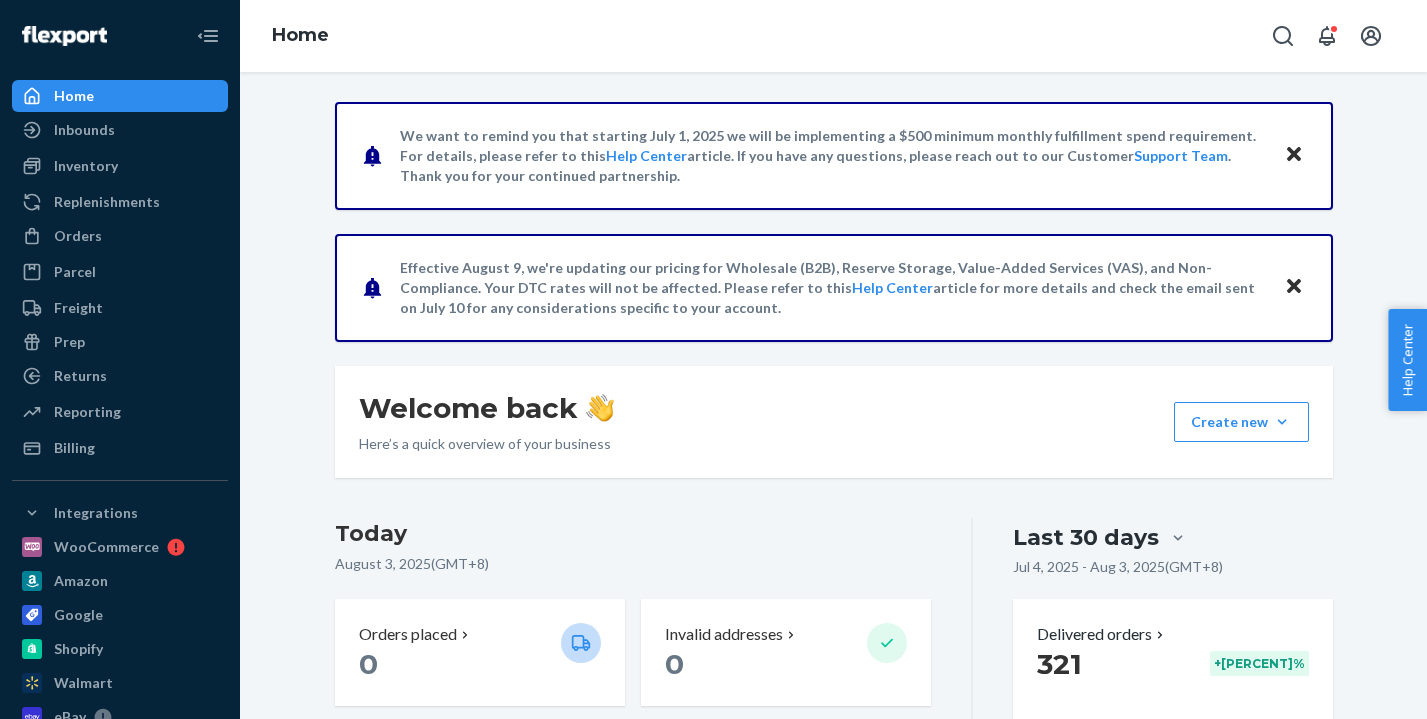 scroll, scrollTop: 0, scrollLeft: 0, axis: both 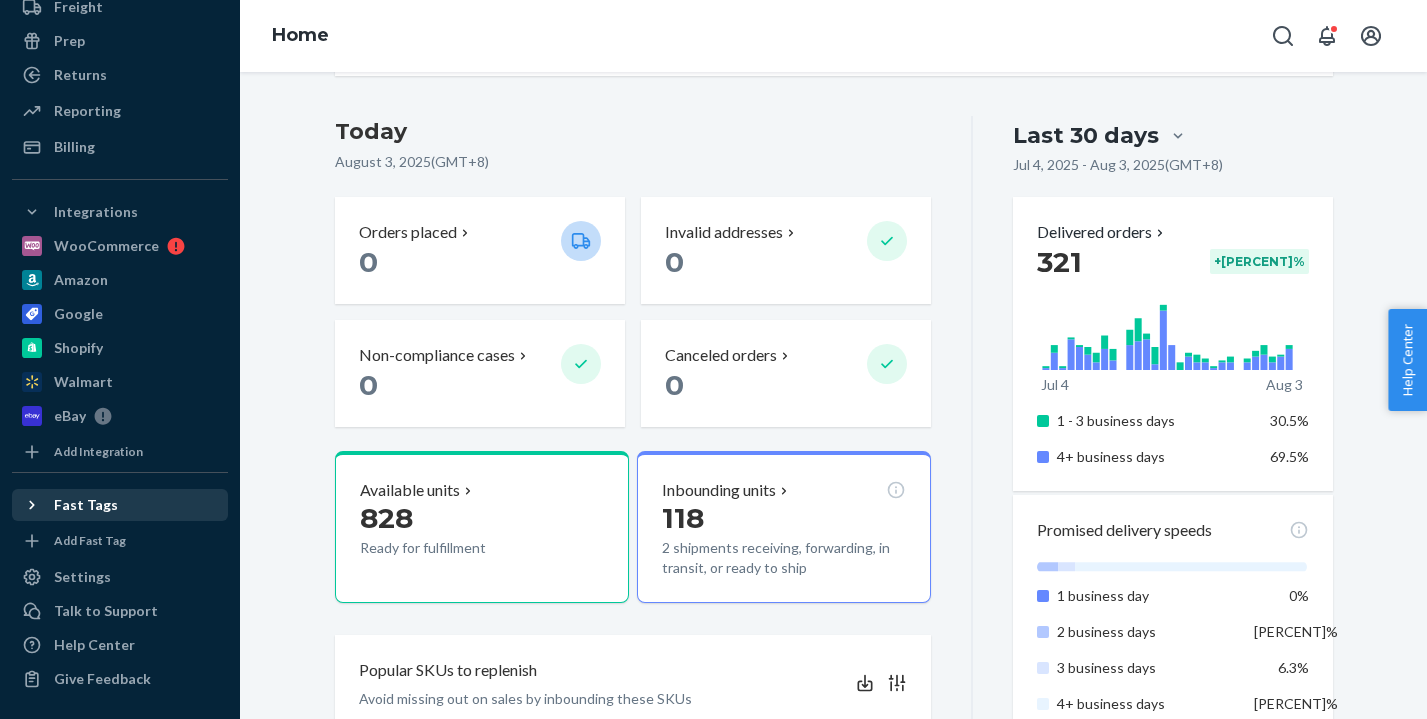 click 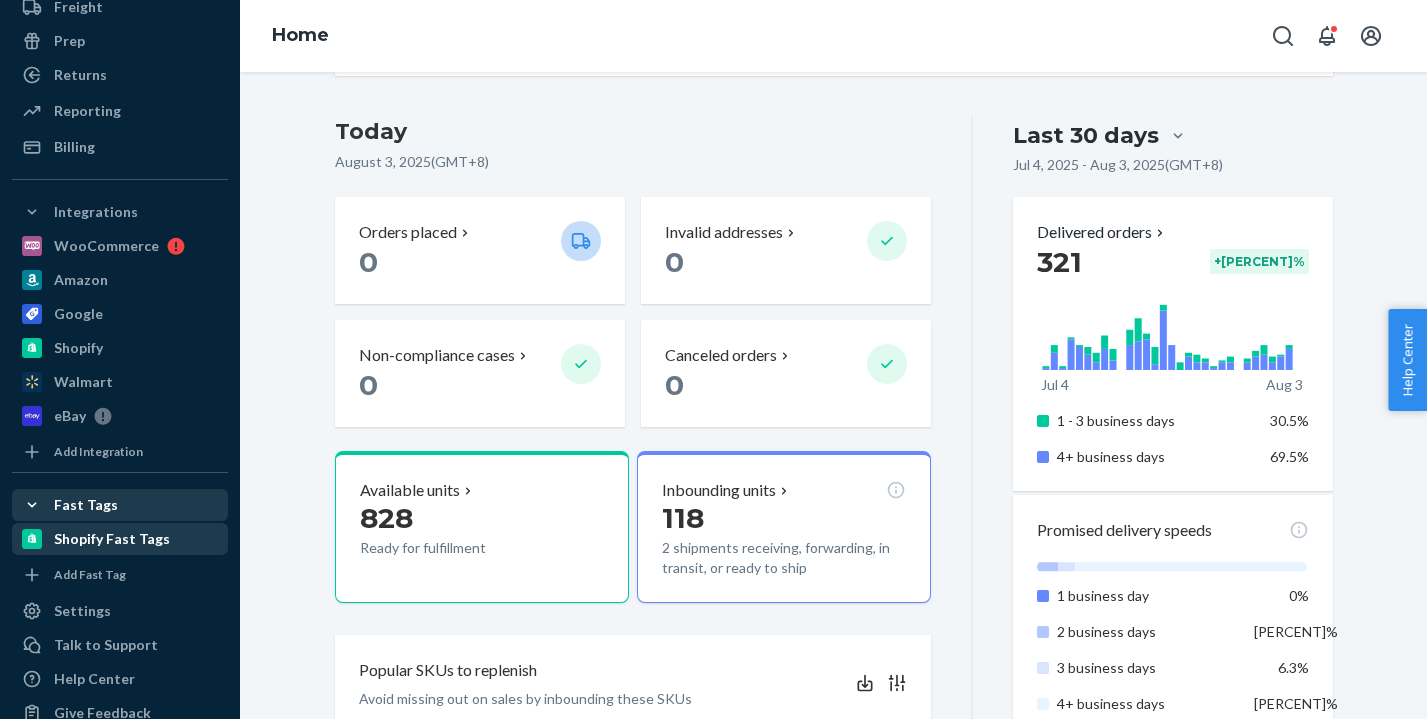 click on "Shopify Fast Tags" at bounding box center [112, 539] 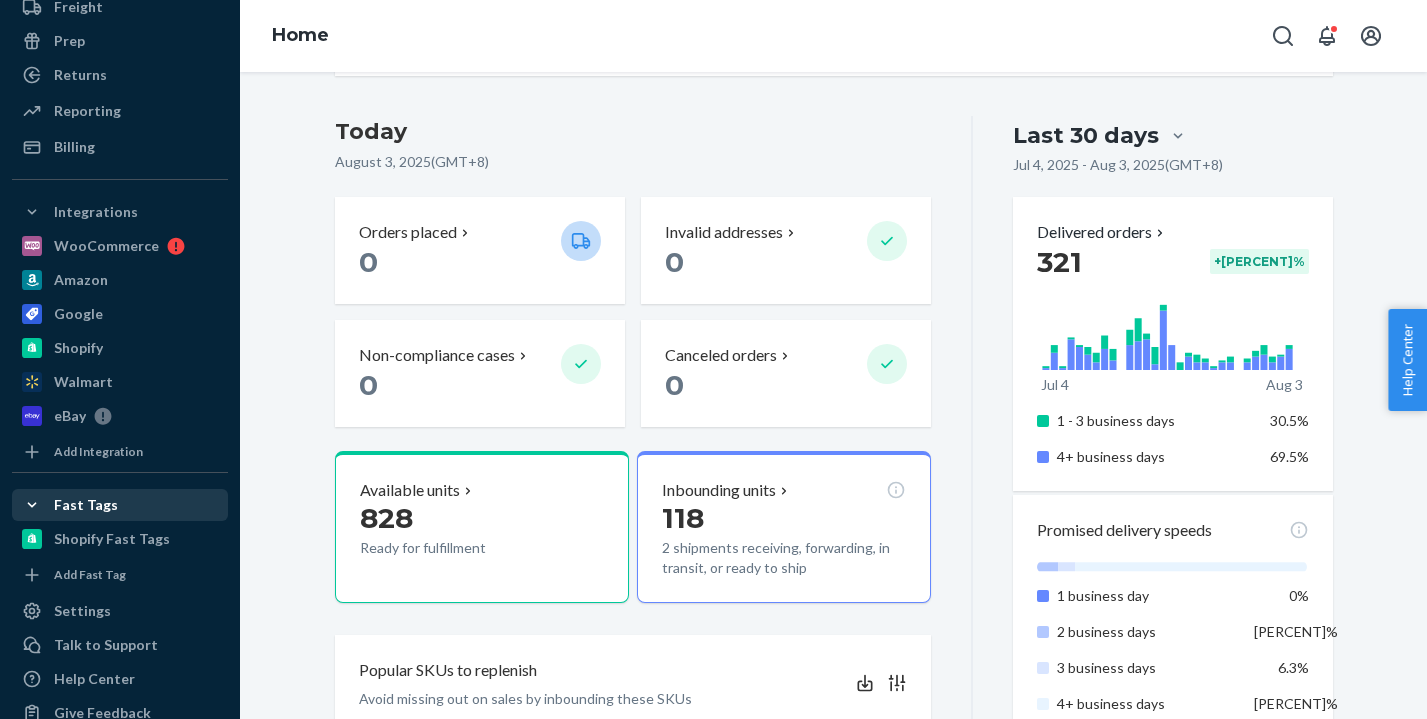 scroll, scrollTop: 0, scrollLeft: 0, axis: both 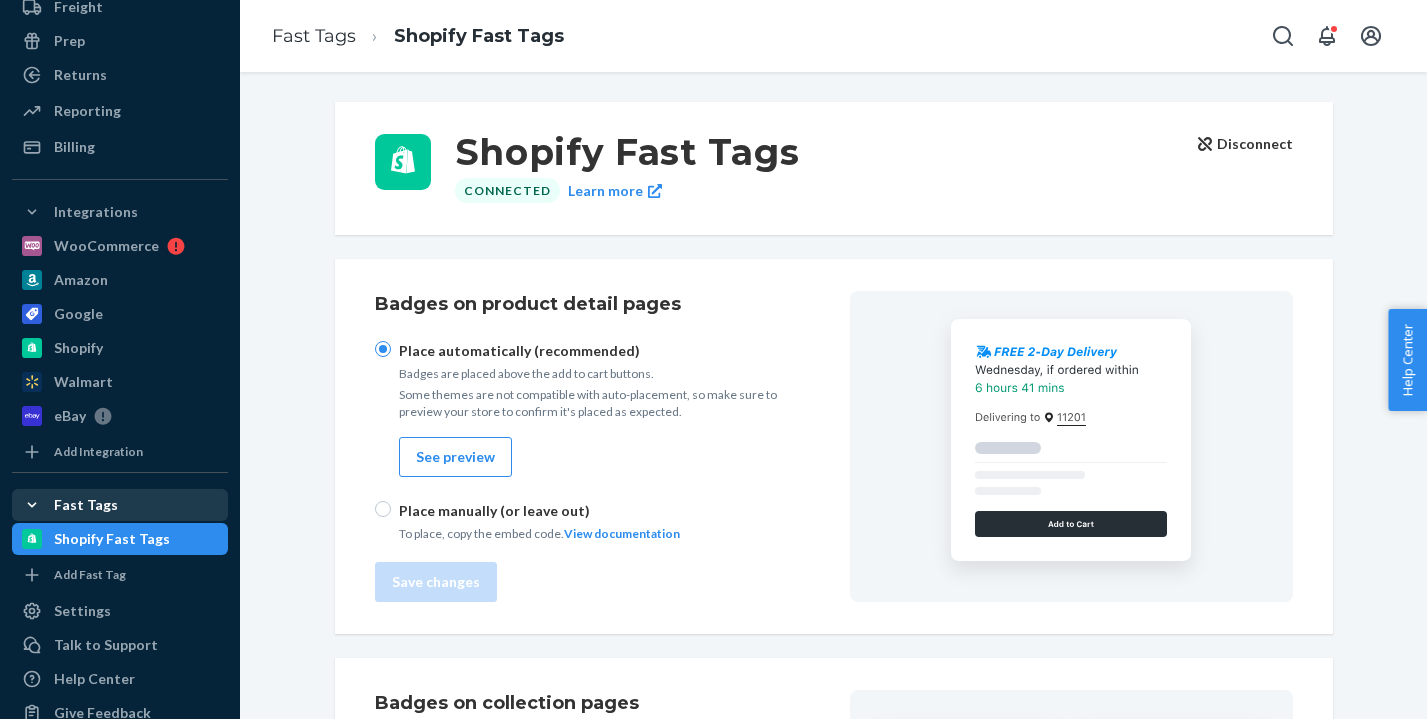 click on "Disconnect" at bounding box center (1245, 144) 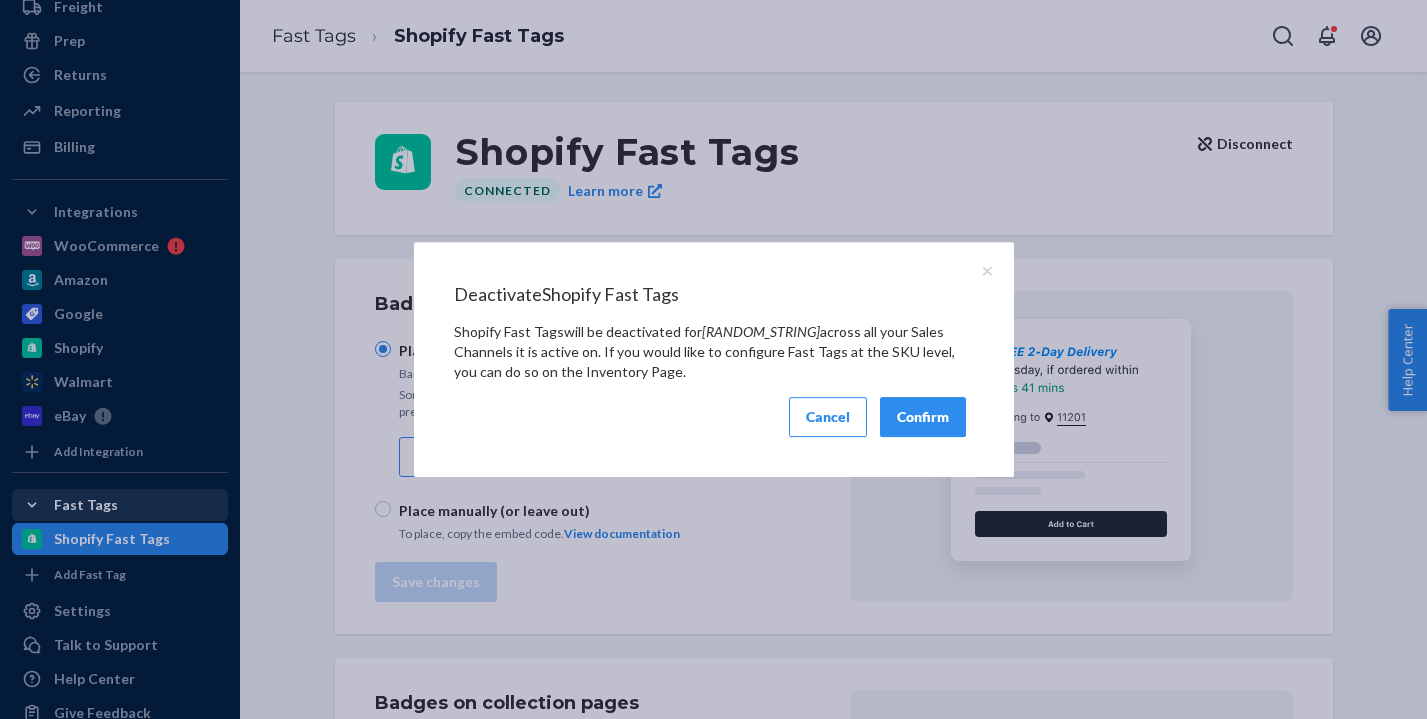 click on "Confirm" at bounding box center [923, 417] 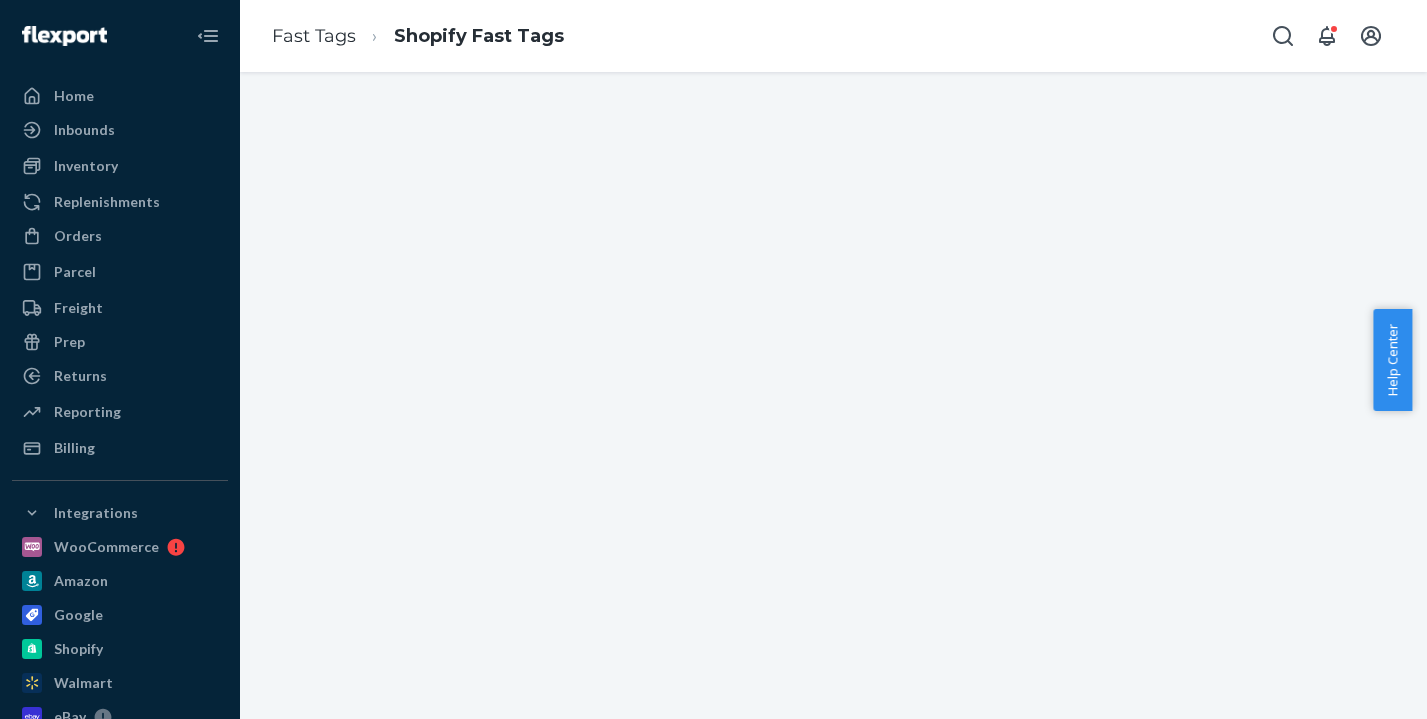 scroll, scrollTop: 0, scrollLeft: 0, axis: both 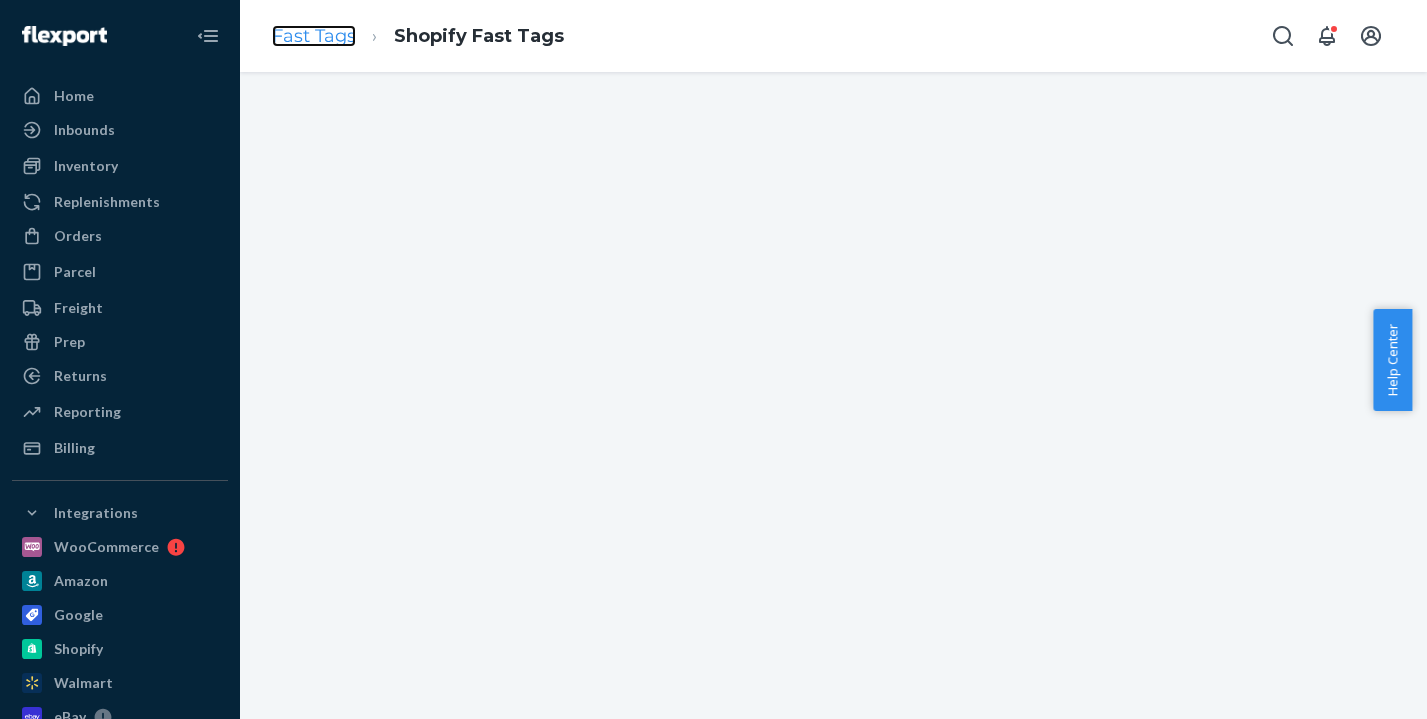 click on "Fast Tags" at bounding box center (314, 36) 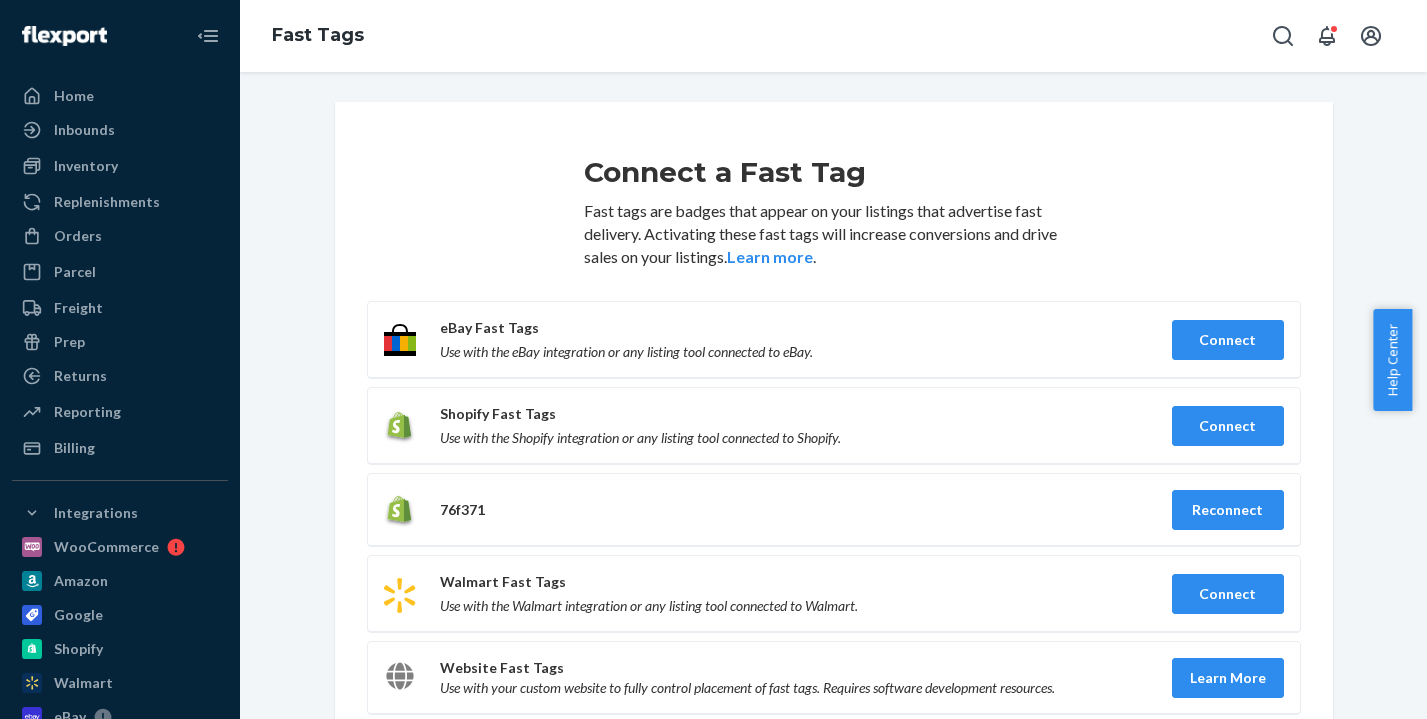 scroll, scrollTop: 27, scrollLeft: 0, axis: vertical 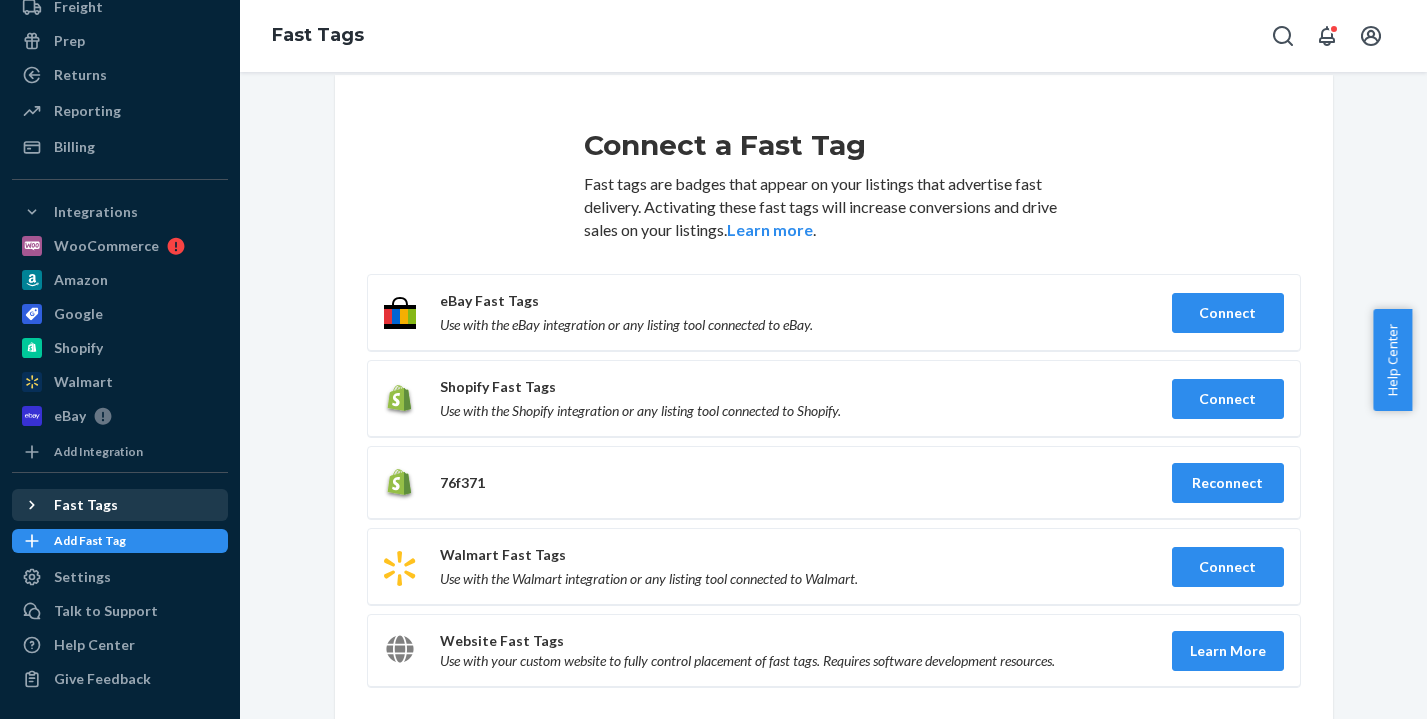 drag, startPoint x: 28, startPoint y: 500, endPoint x: 88, endPoint y: 509, distance: 60.671246 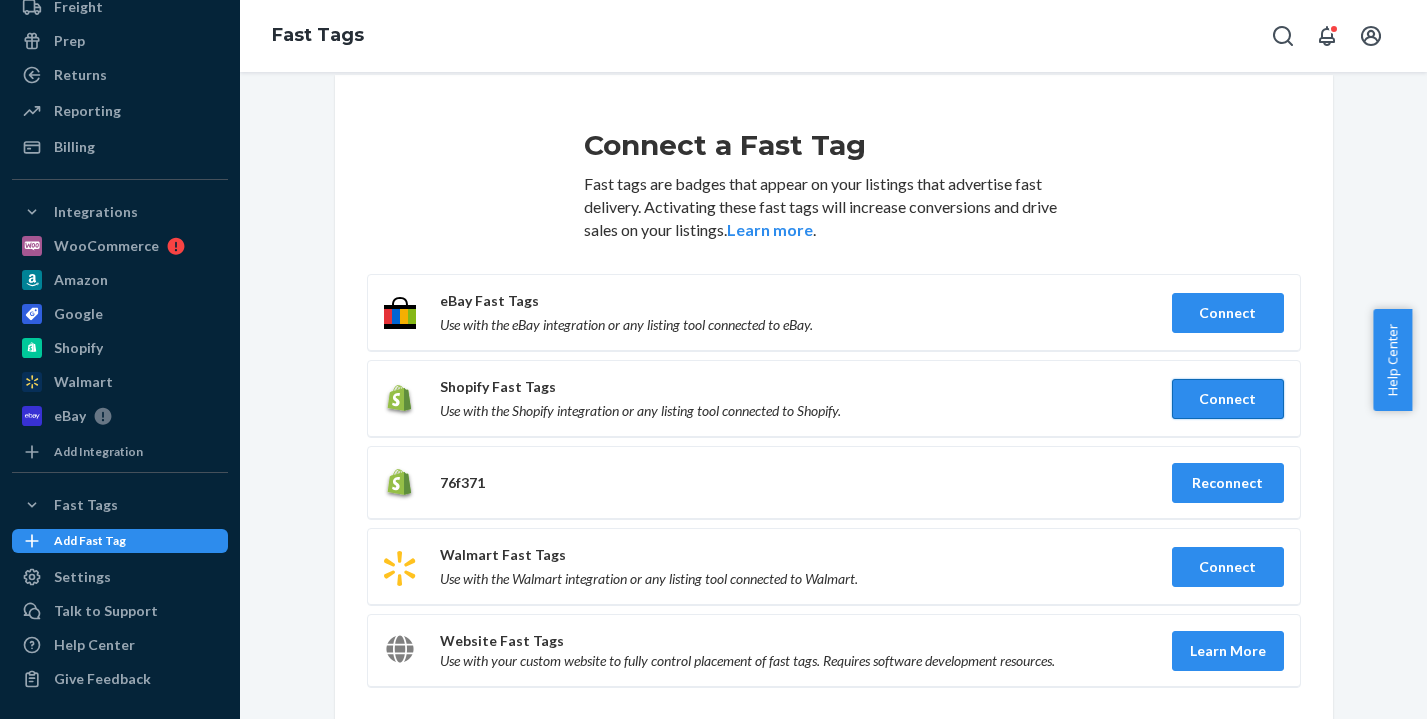 click on "Connect" at bounding box center [1228, 399] 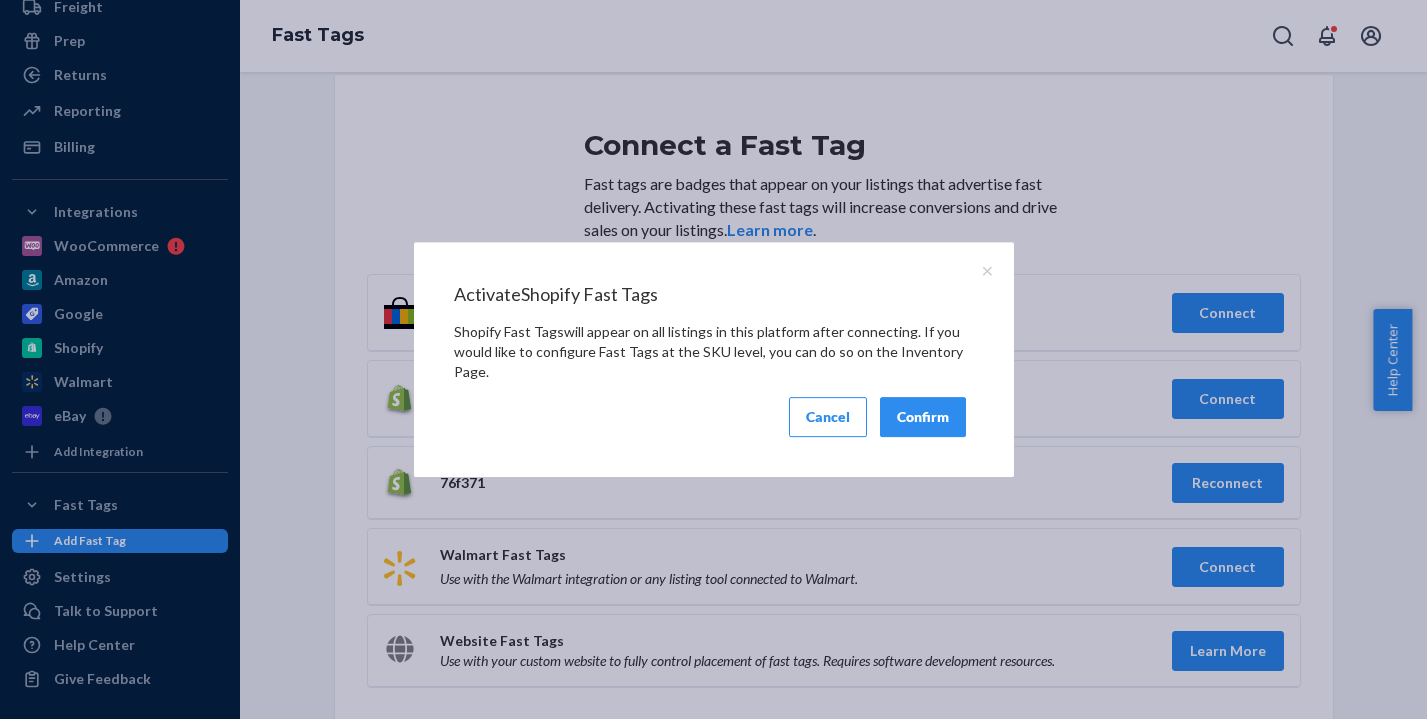 click on "Confirm" at bounding box center [923, 417] 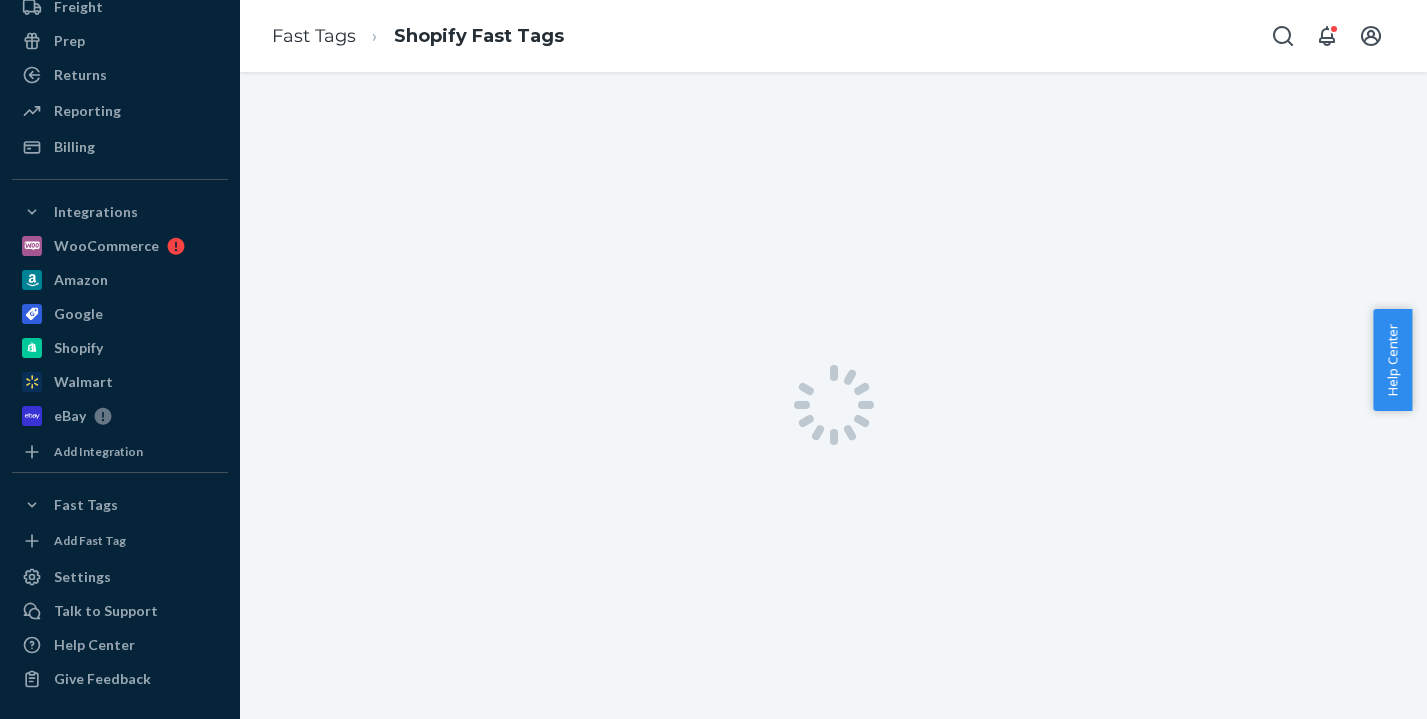 scroll, scrollTop: 0, scrollLeft: 0, axis: both 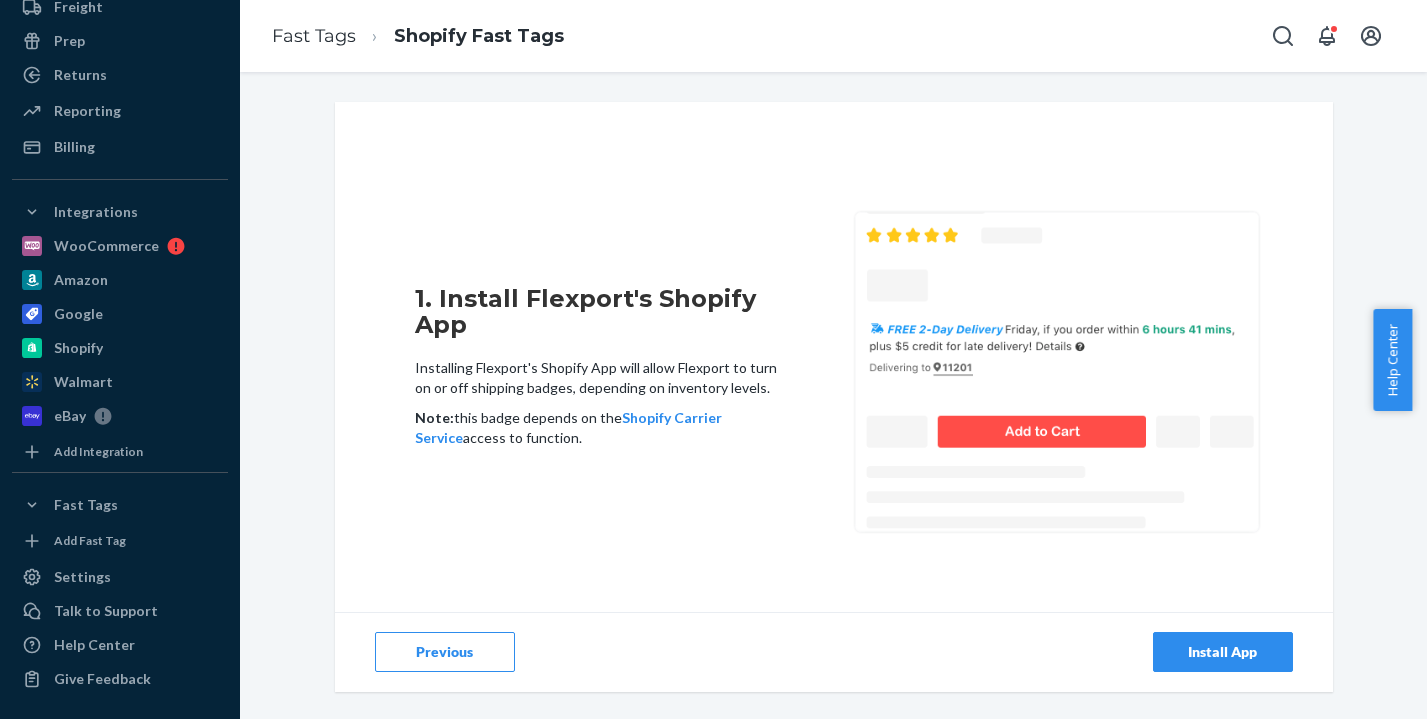 click on "Install App" at bounding box center (1223, 652) 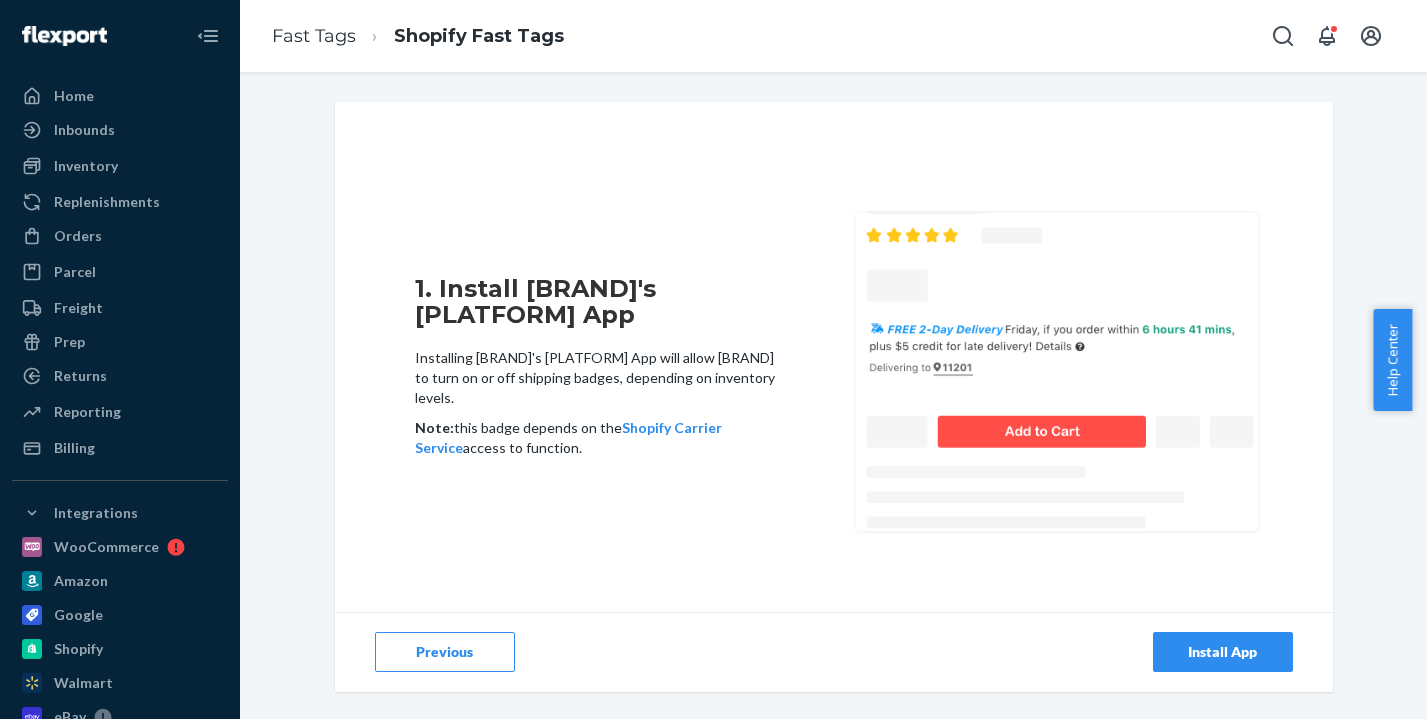 scroll, scrollTop: 0, scrollLeft: 0, axis: both 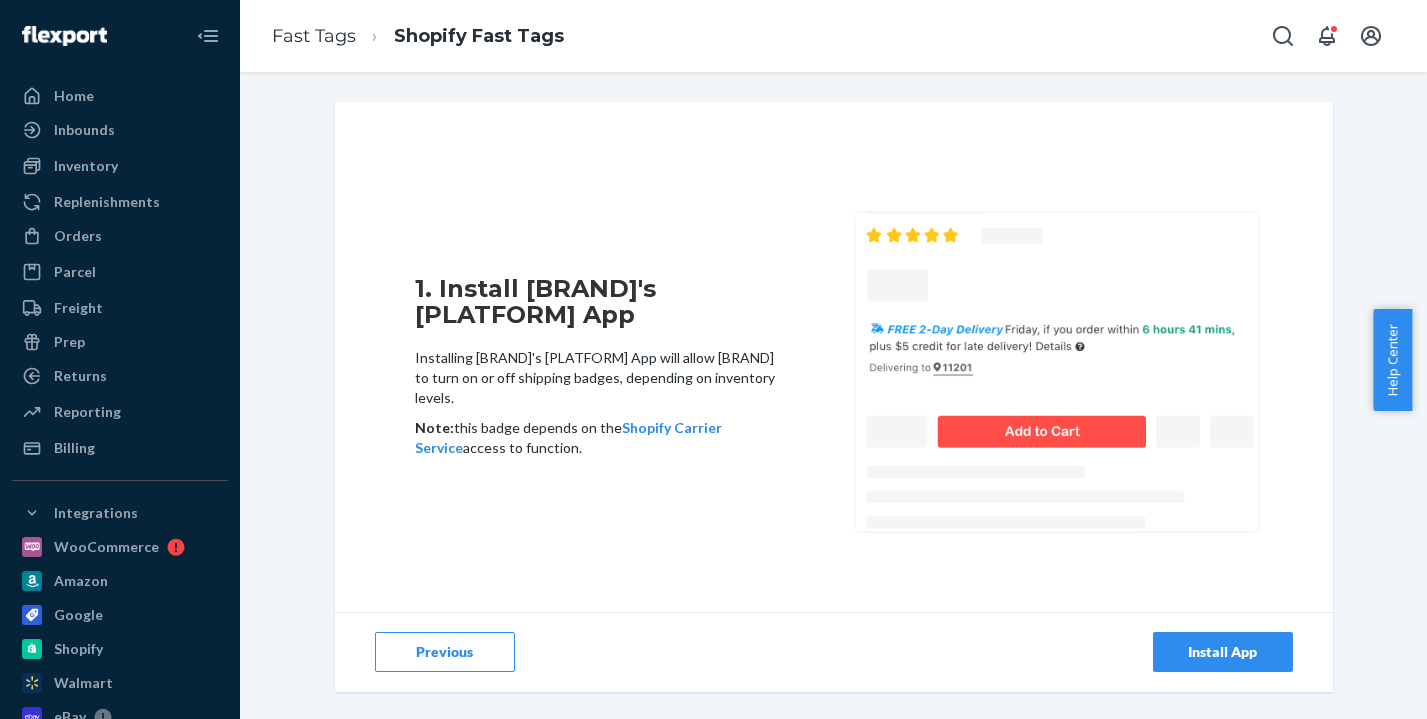 click on "Install App" at bounding box center [1223, 652] 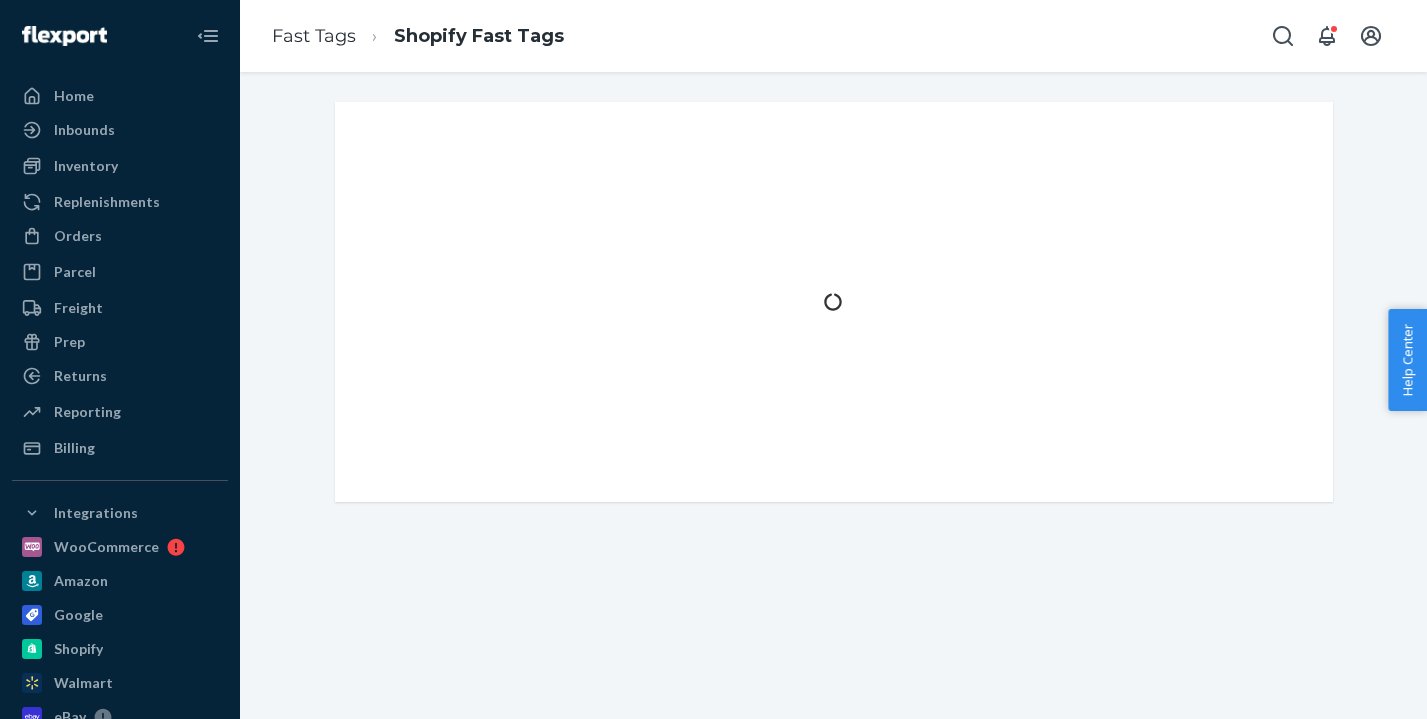 scroll, scrollTop: 0, scrollLeft: 0, axis: both 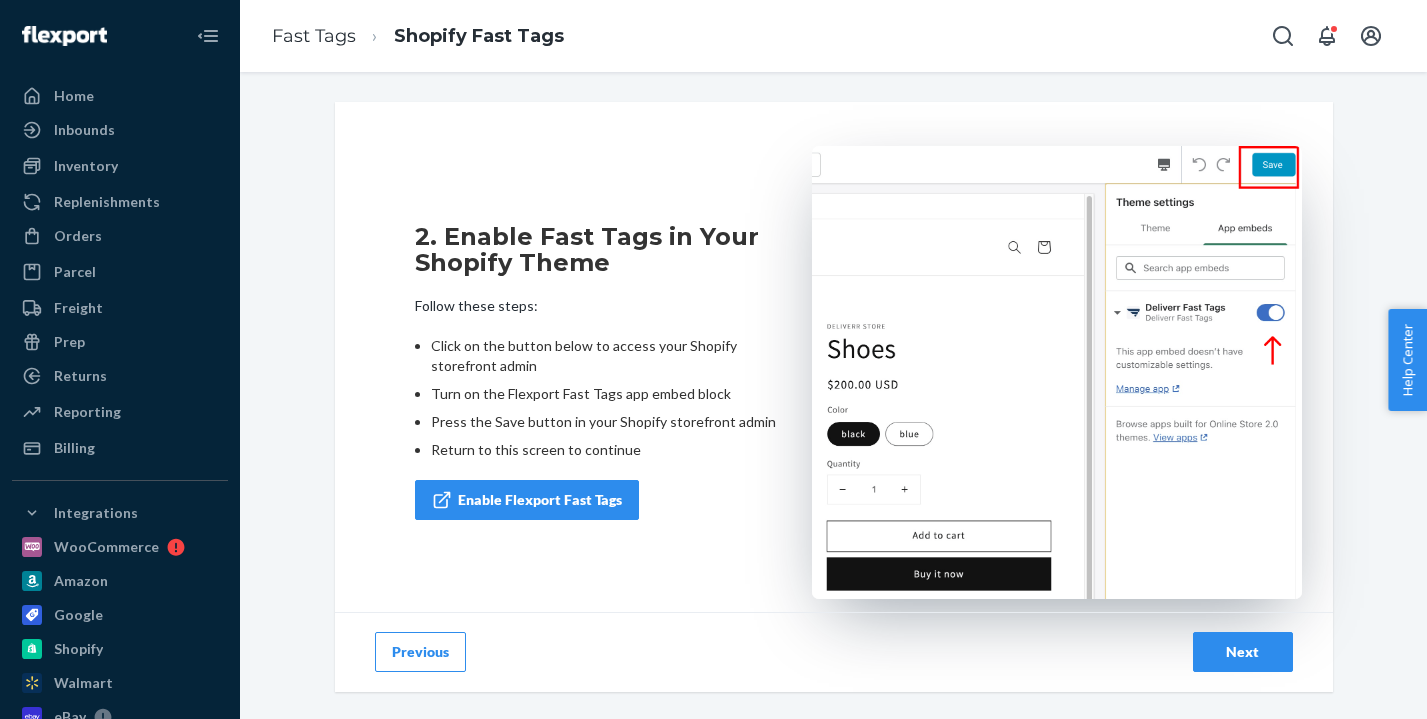 click on "Next" at bounding box center (1243, 652) 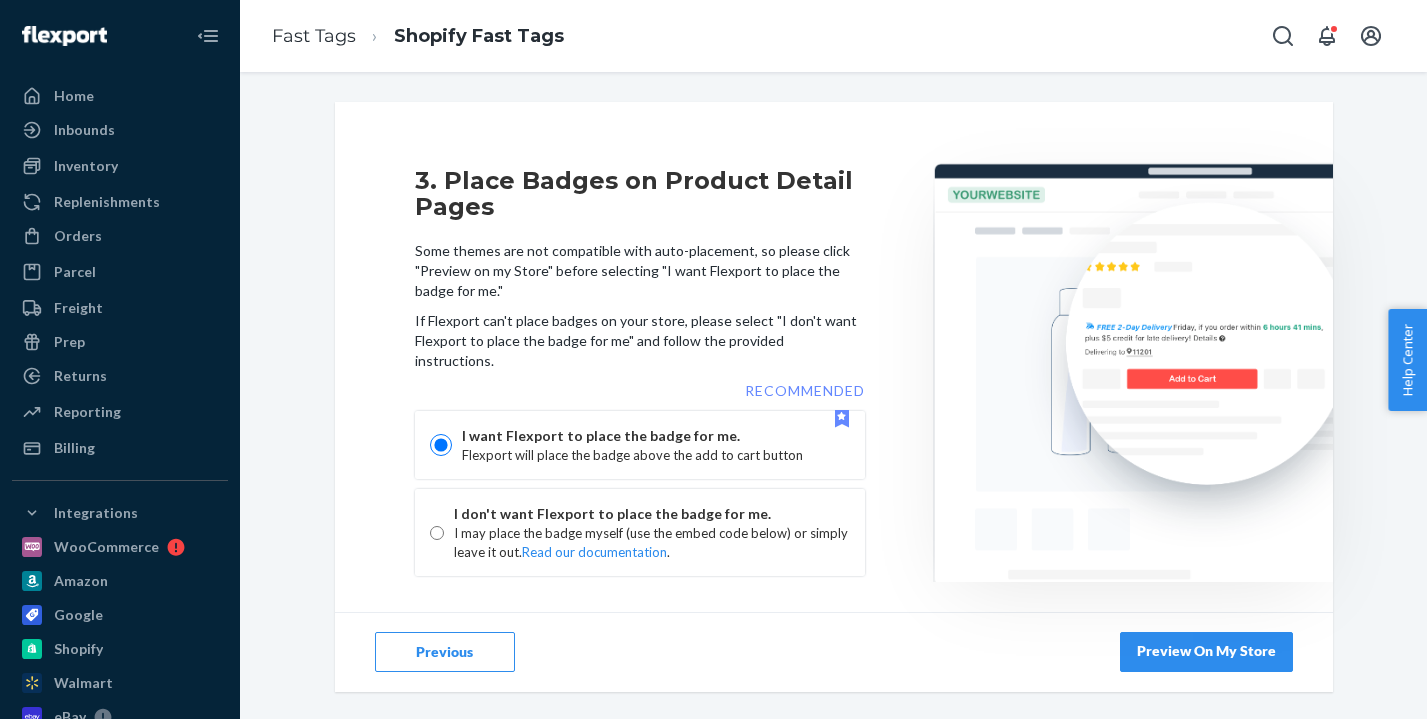 click on "Preview On My Store" at bounding box center [1206, 652] 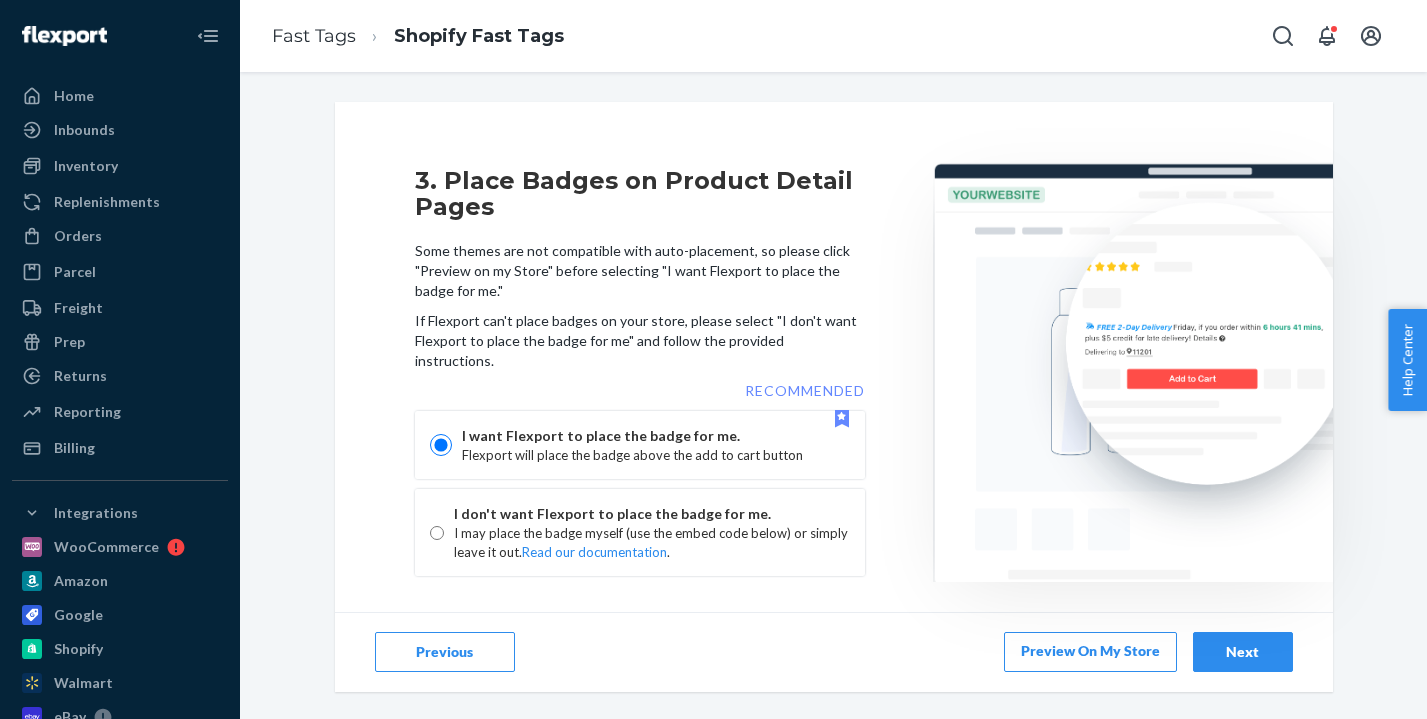 click on "Next" at bounding box center [1243, 652] 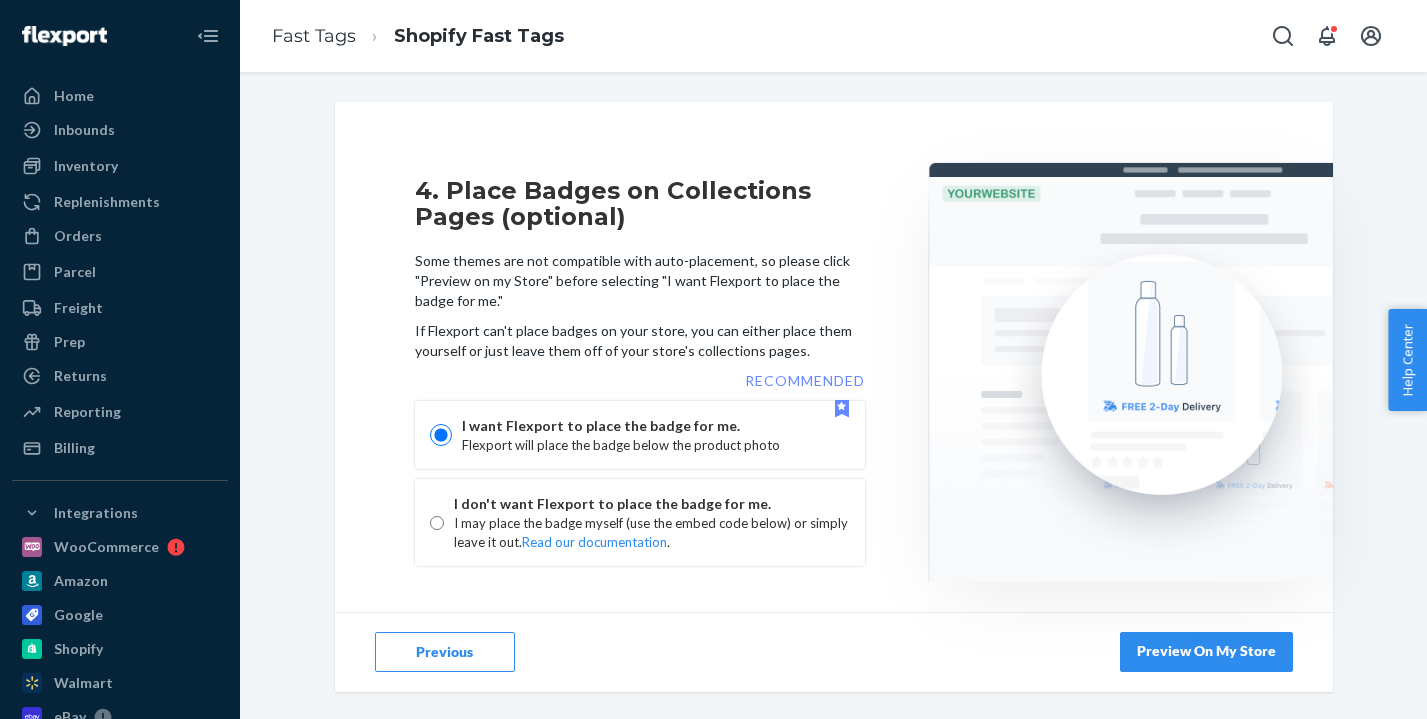 click on "Preview On My Store" at bounding box center [1206, 652] 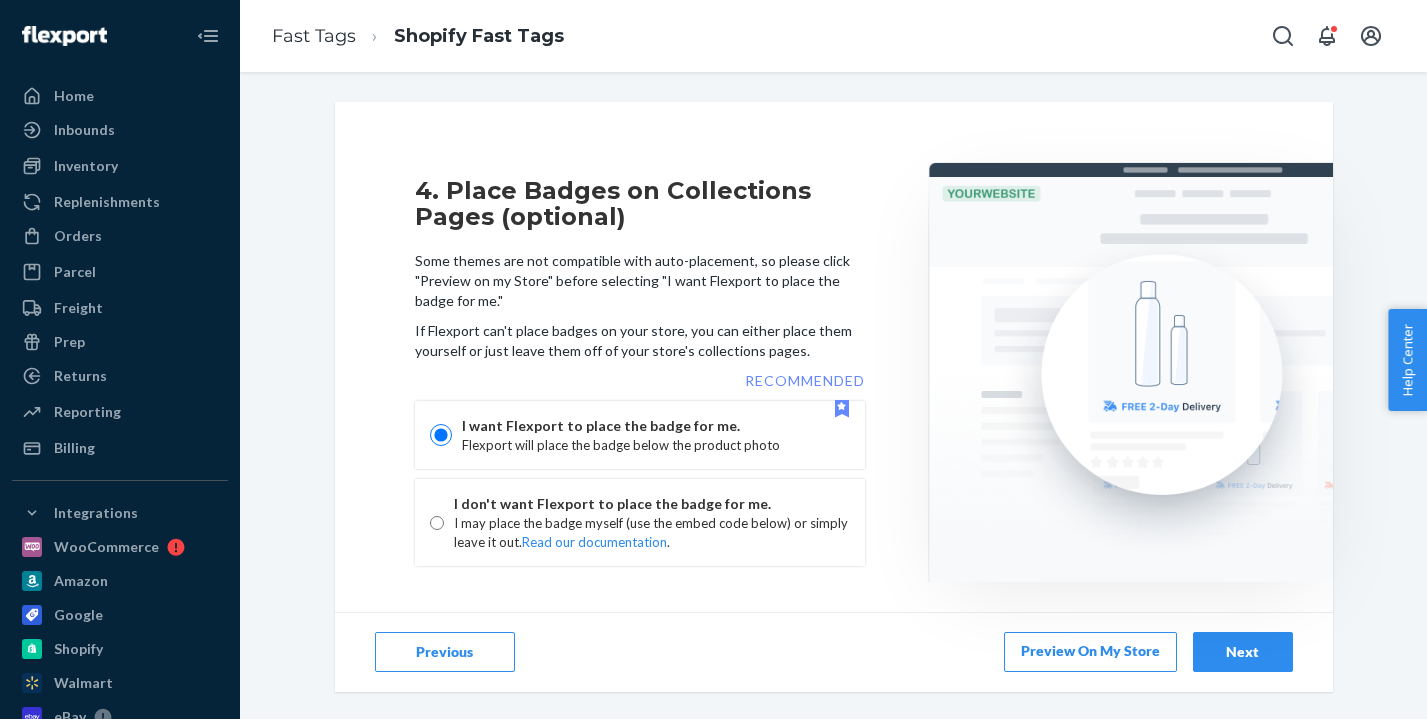 click on "Next" at bounding box center [1243, 652] 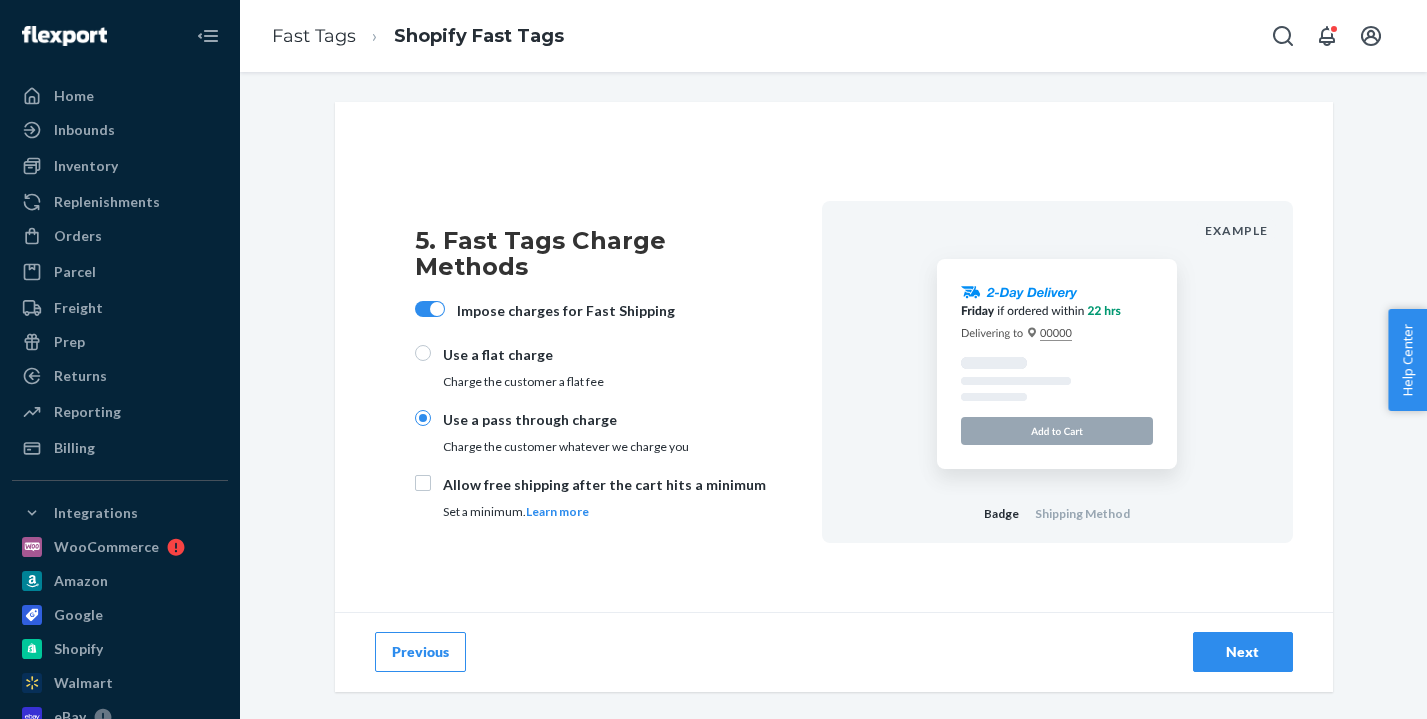 click on "Next" at bounding box center [1243, 652] 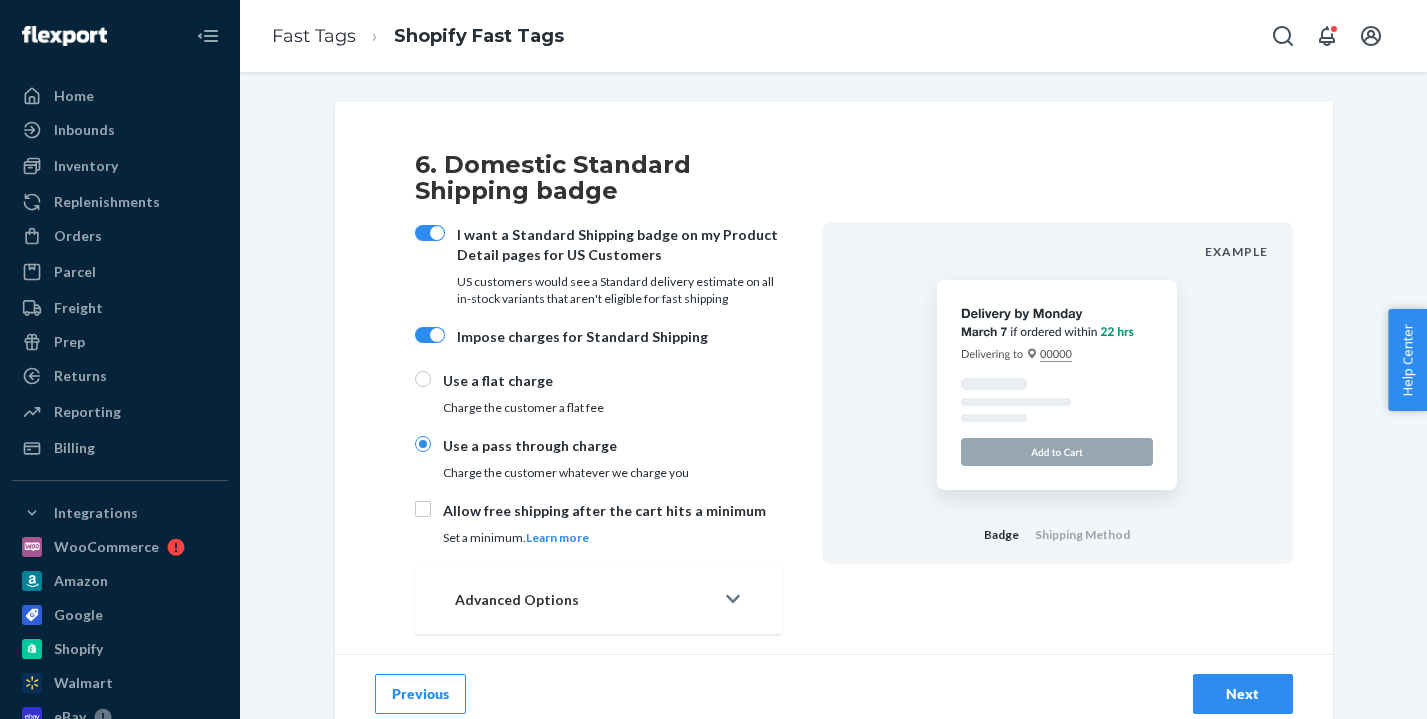 scroll, scrollTop: 15, scrollLeft: 0, axis: vertical 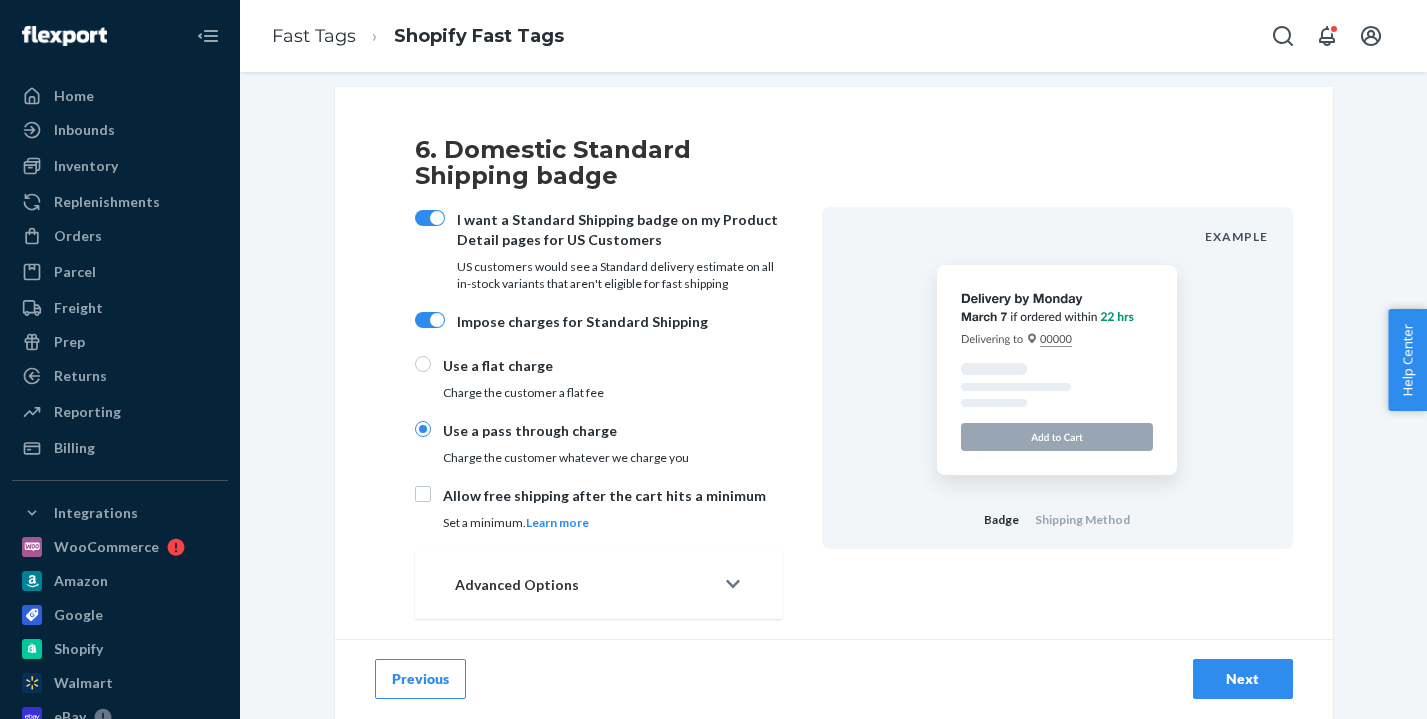 click 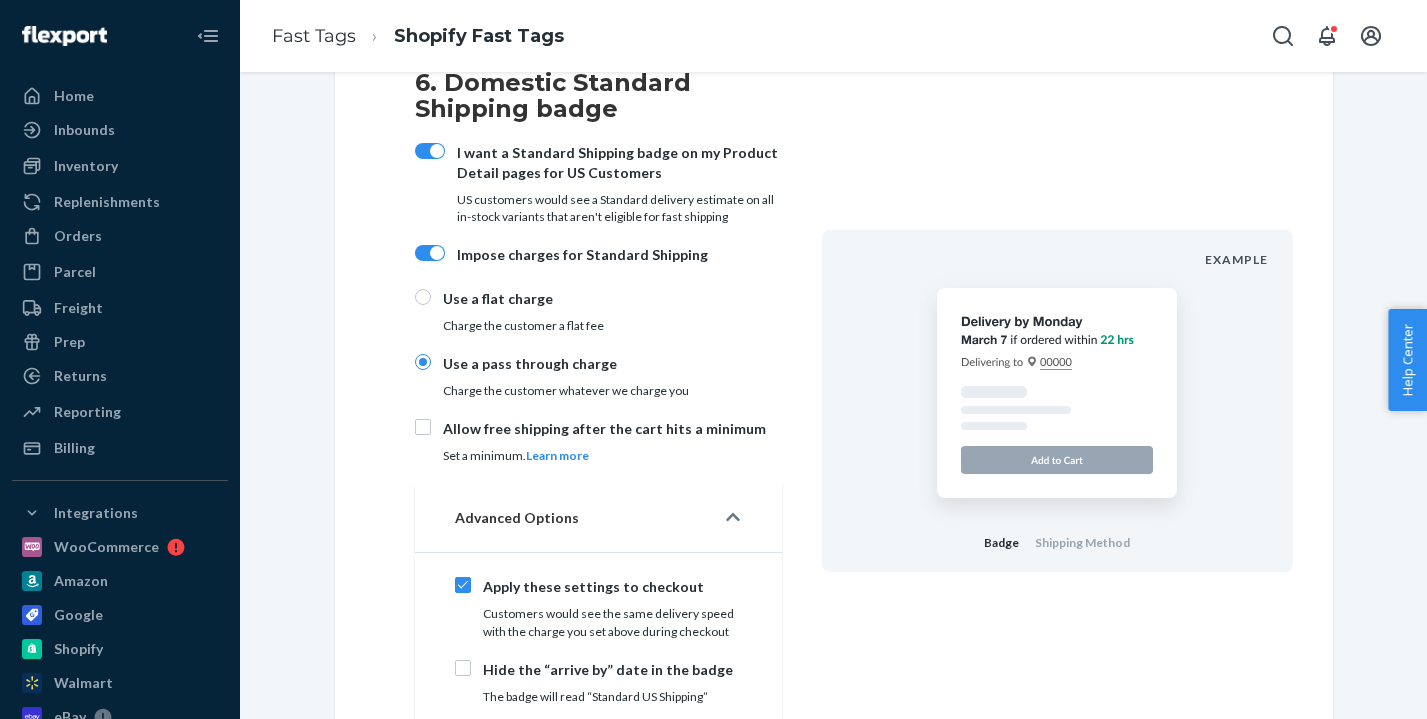 scroll, scrollTop: 196, scrollLeft: 0, axis: vertical 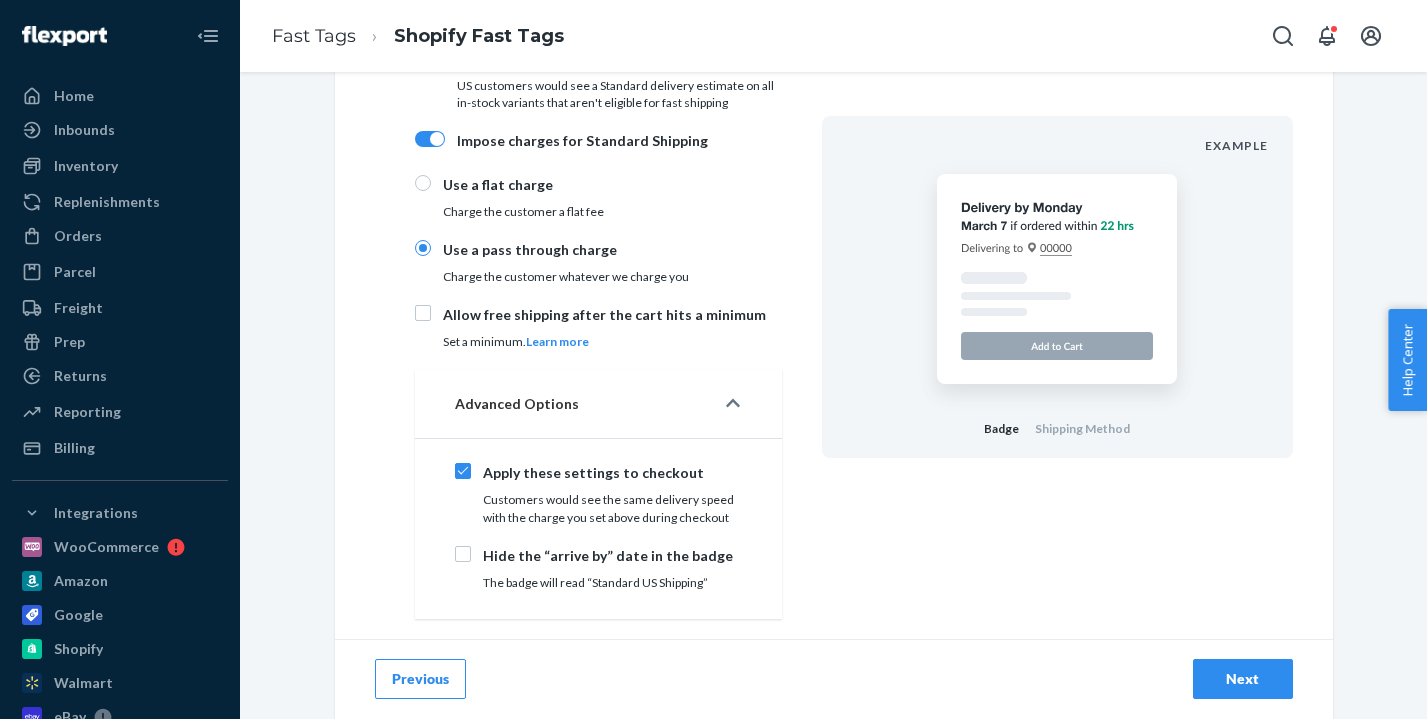click on "Previous" at bounding box center [420, 679] 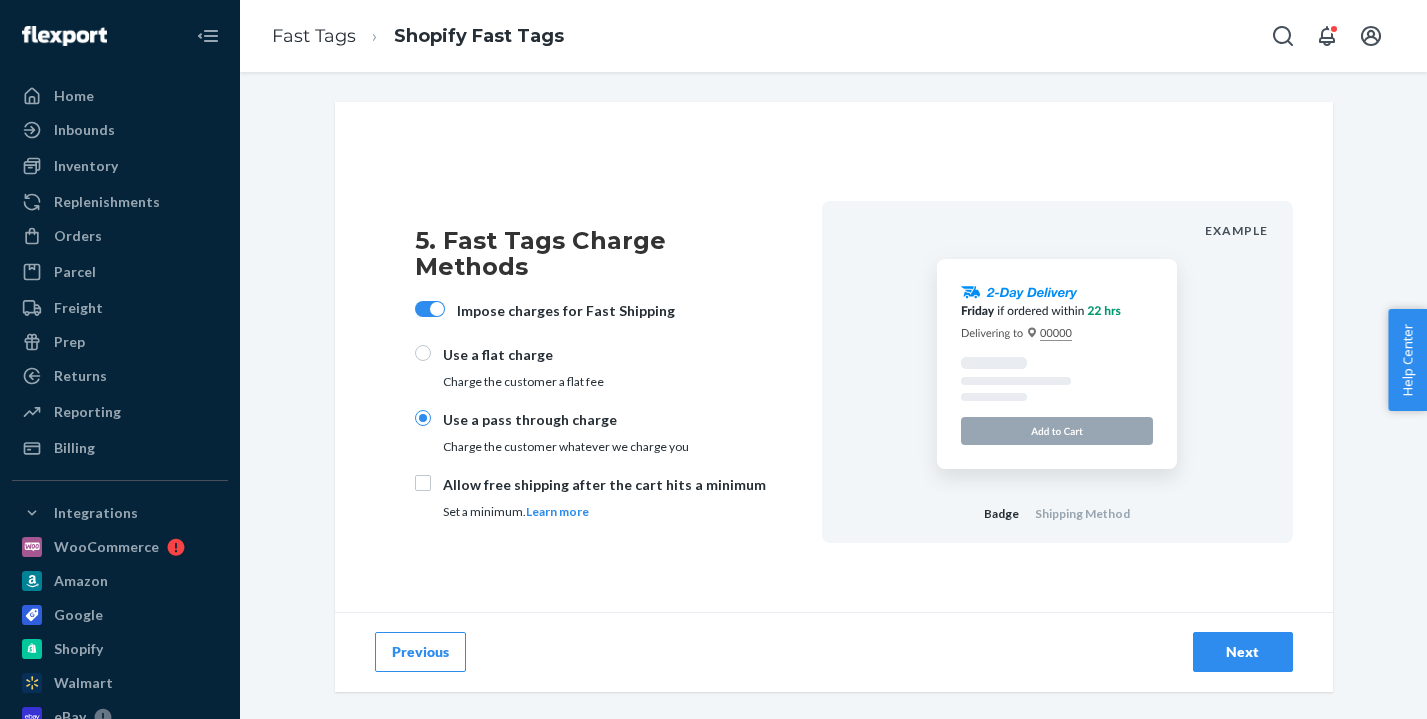 scroll, scrollTop: 0, scrollLeft: 0, axis: both 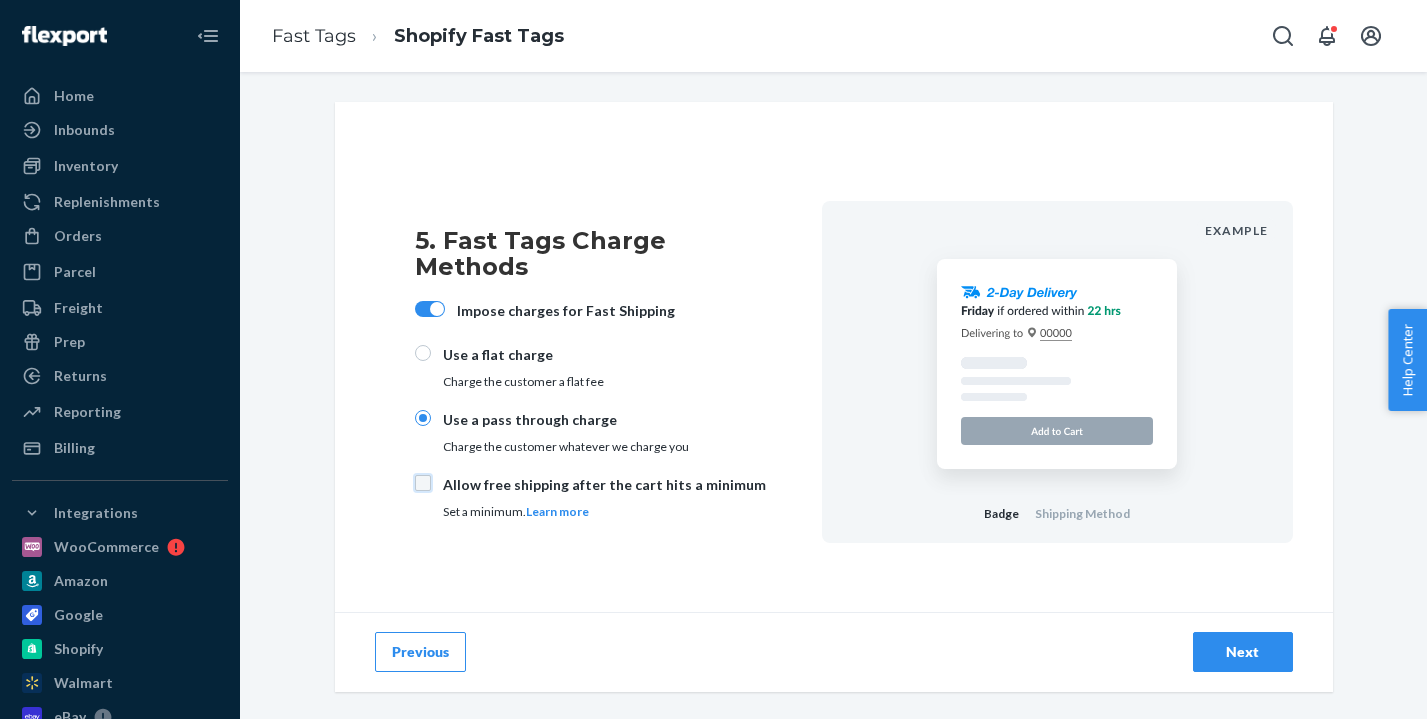 click on "Allow free shipping after the cart hits a minimum Set a minimum.  Learn more" at bounding box center [423, 483] 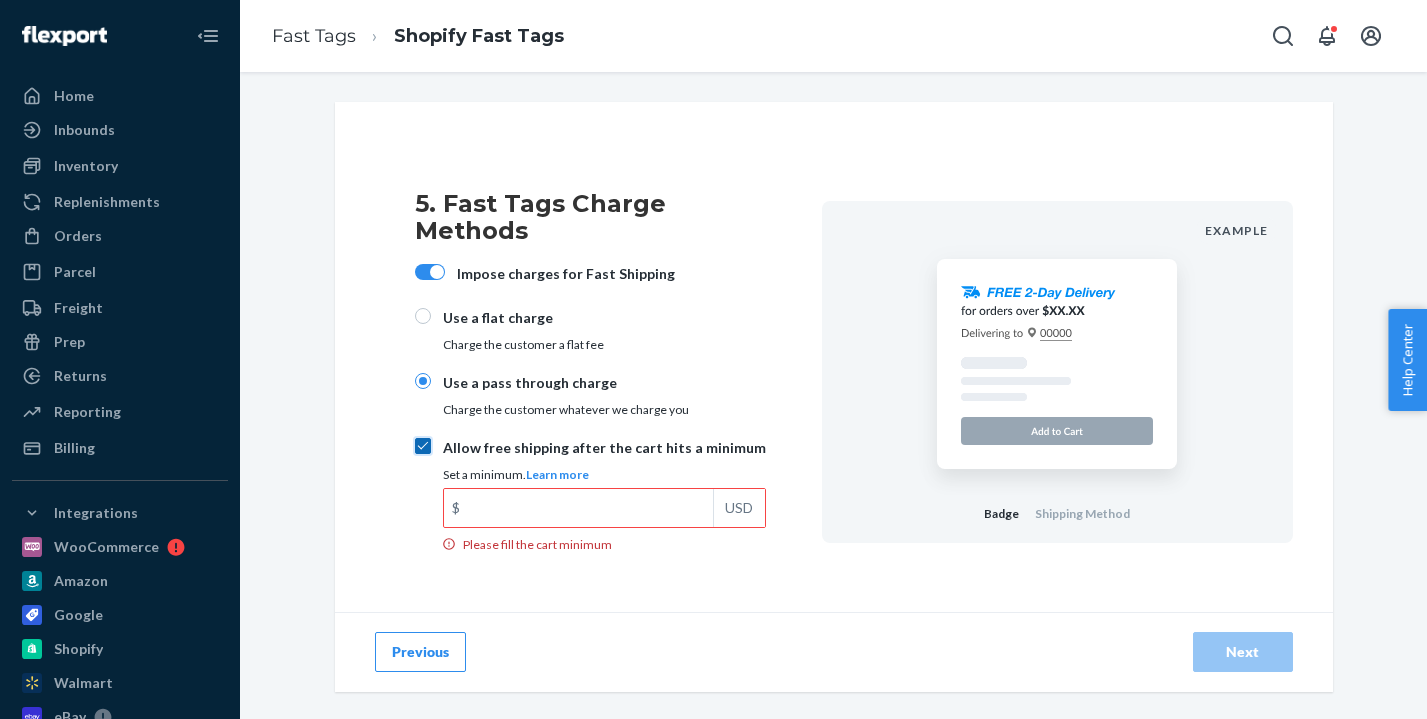 click on "Allow free shipping after the cart hits a minimum Set a minimum.  Learn more $ USD   Please fill the cart minimum" at bounding box center [423, 446] 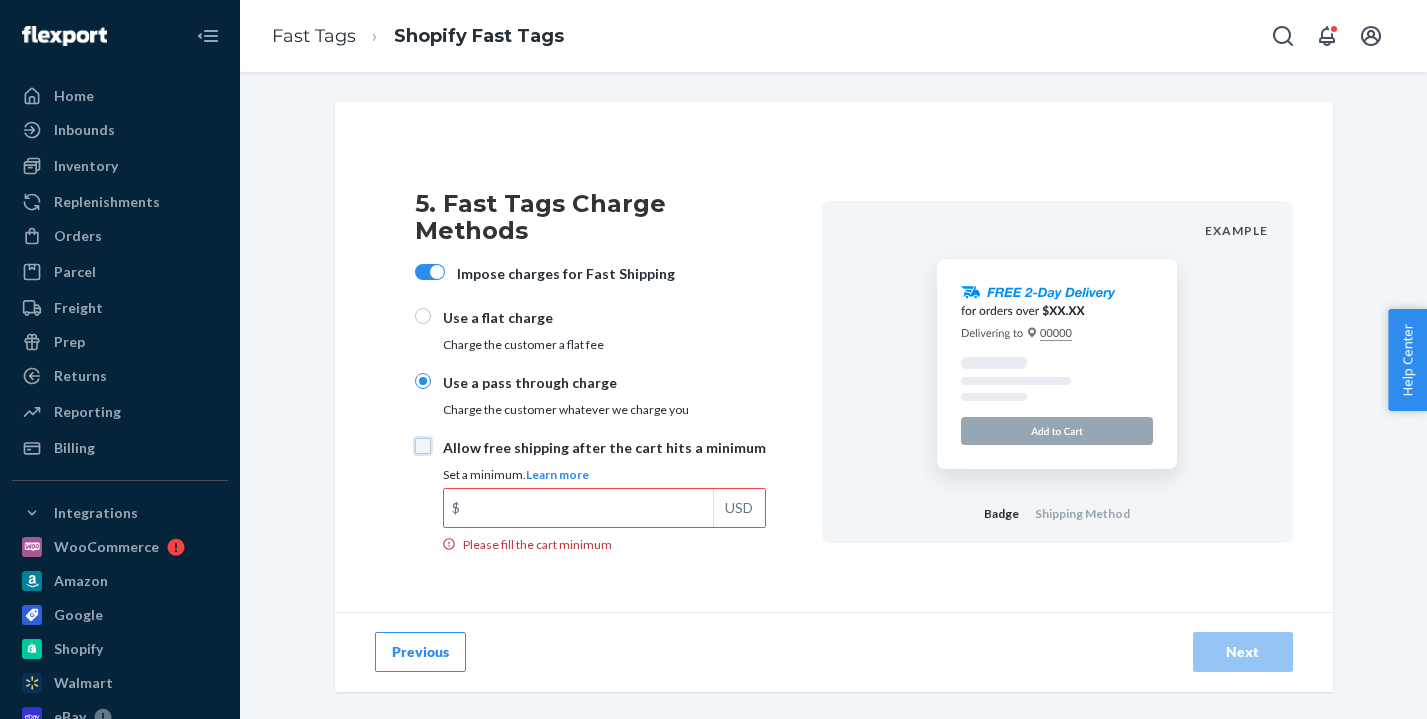 checkbox on "false" 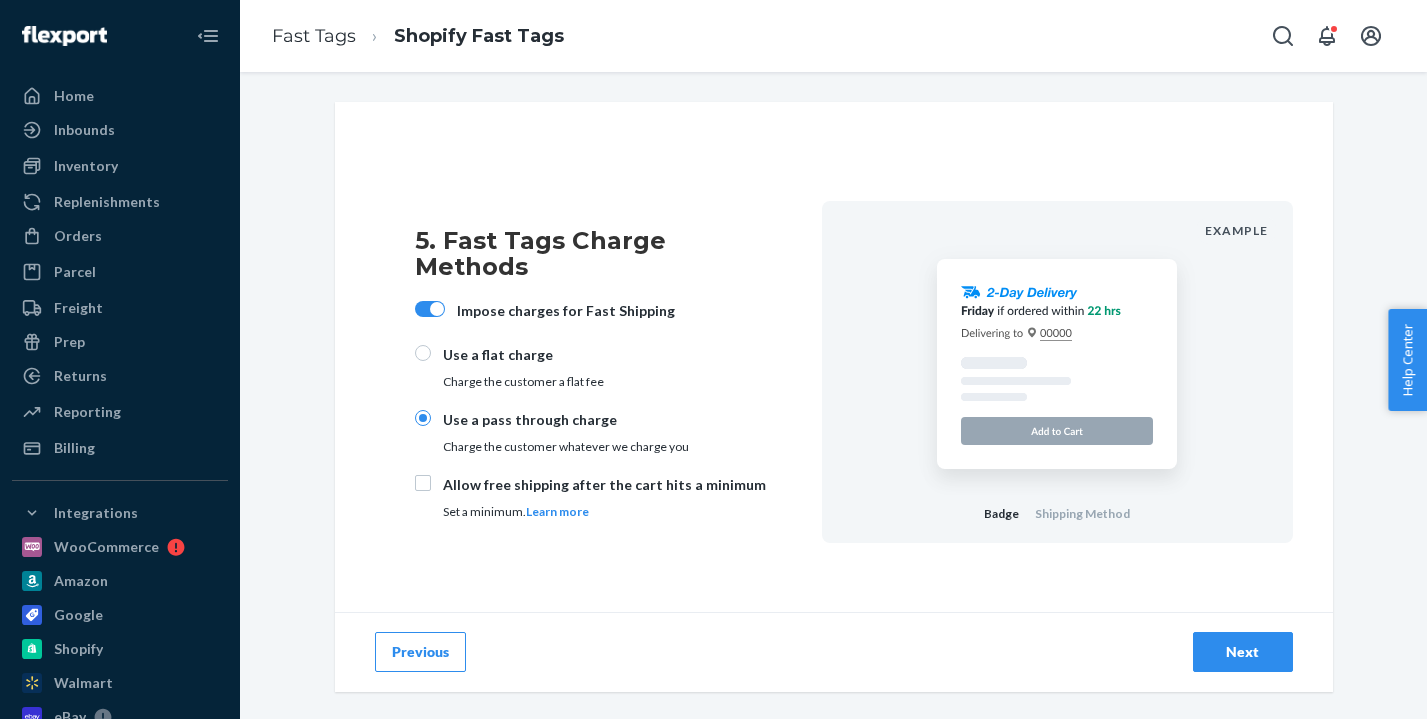 click on "Next" at bounding box center [1243, 652] 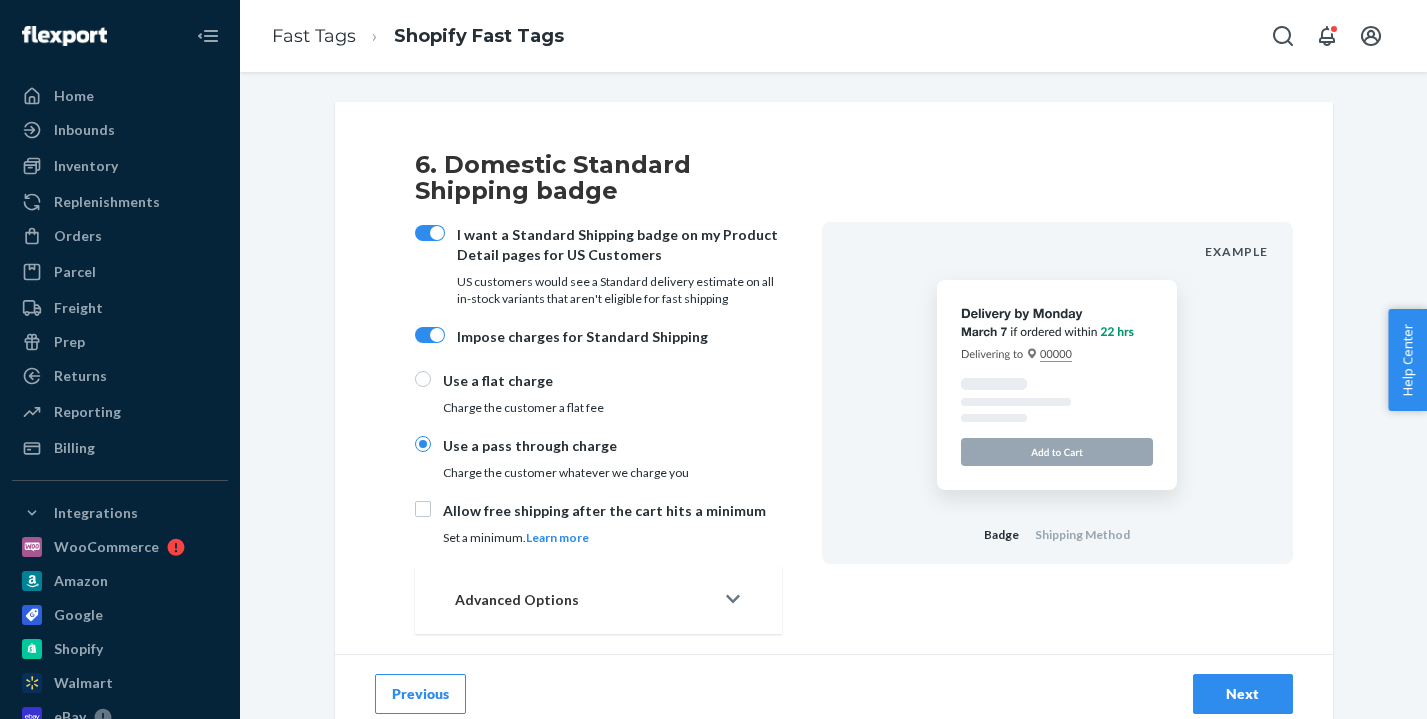 scroll, scrollTop: 15, scrollLeft: 0, axis: vertical 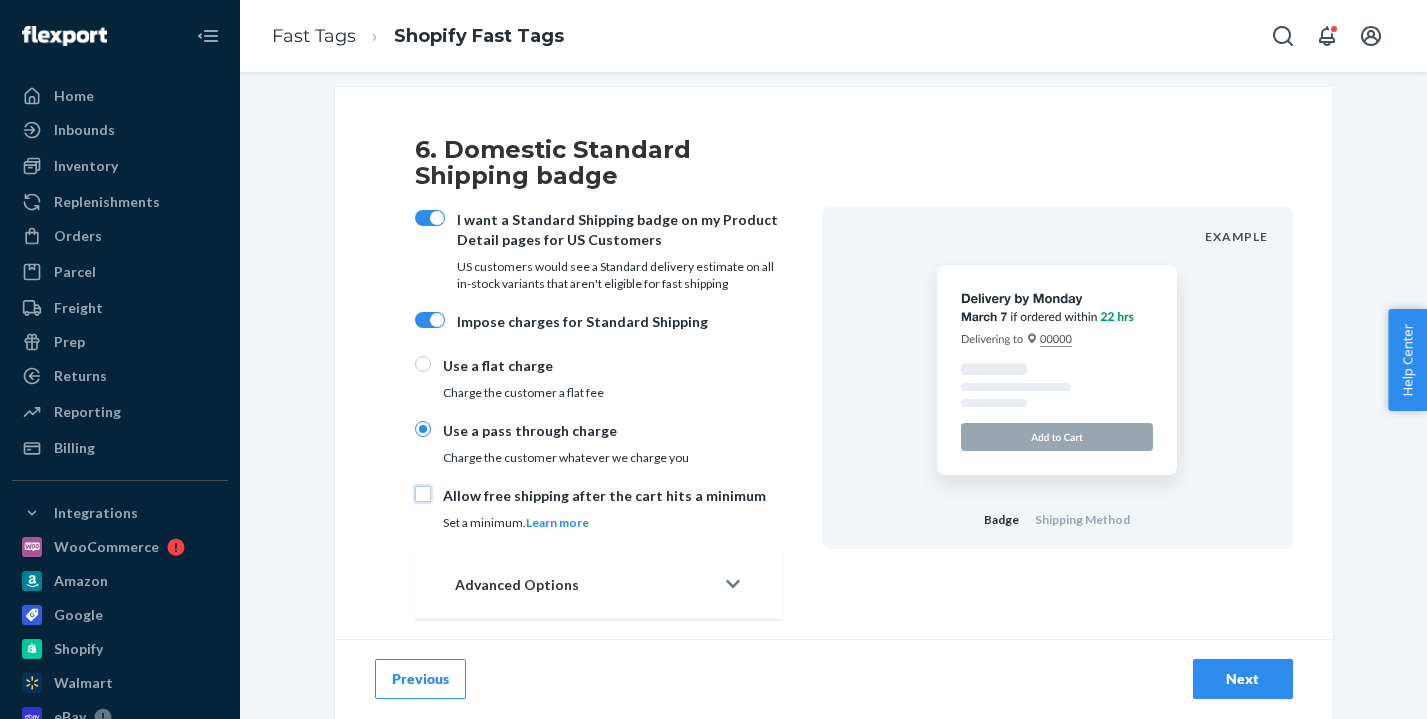 drag, startPoint x: 413, startPoint y: 493, endPoint x: 441, endPoint y: 495, distance: 28.071337 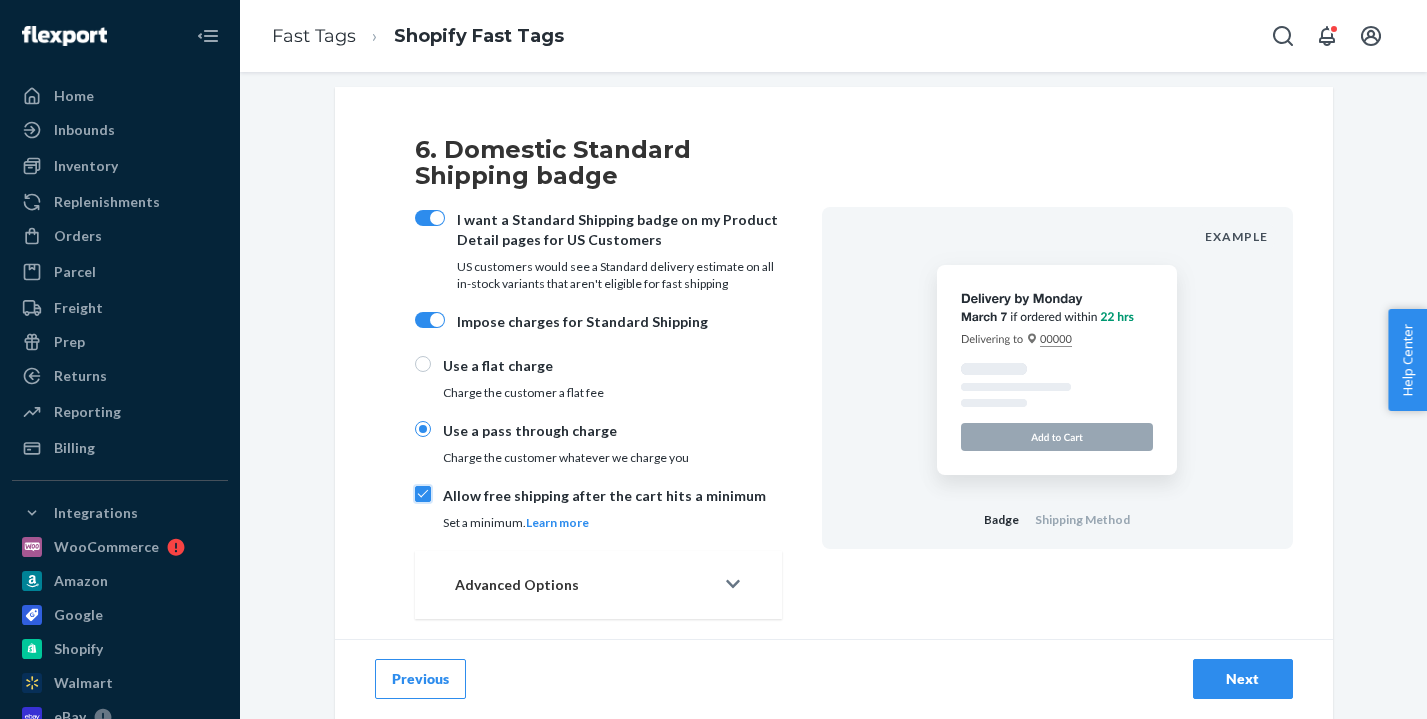 checkbox on "true" 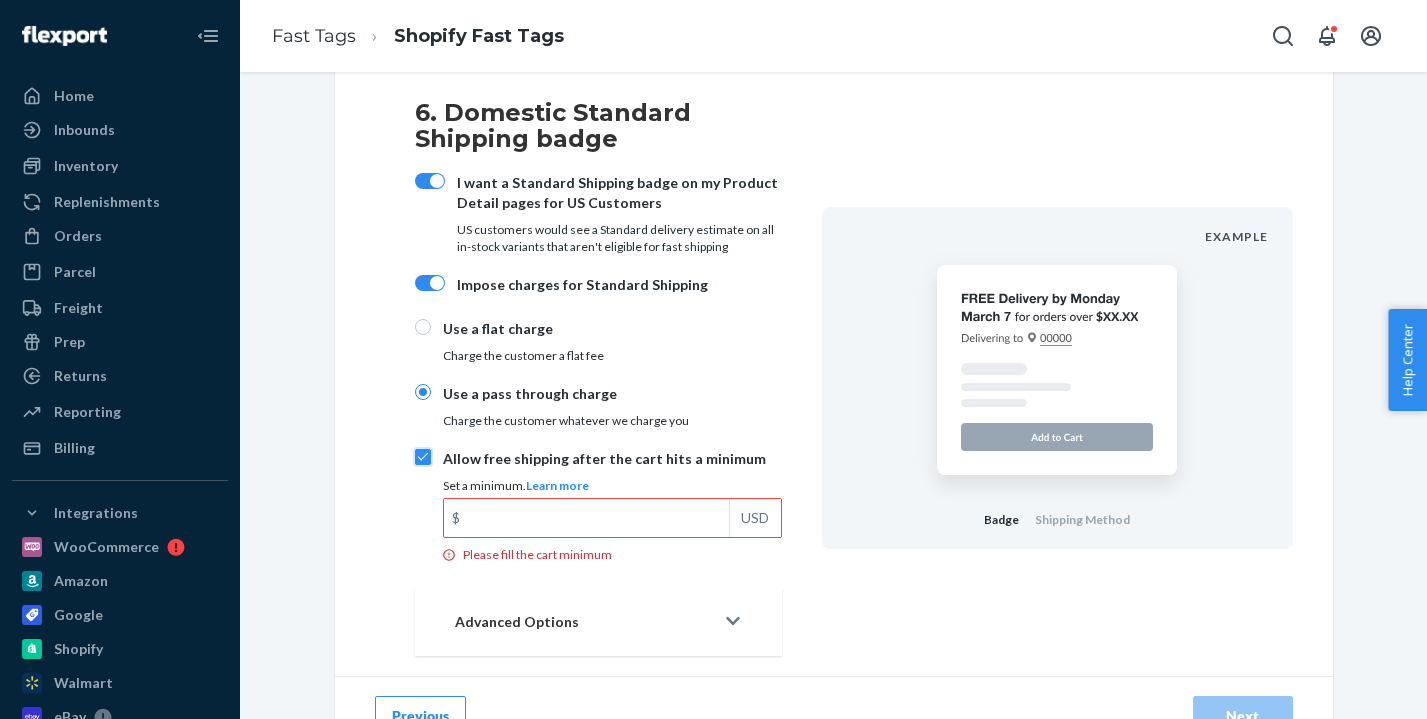 scroll, scrollTop: 88, scrollLeft: 0, axis: vertical 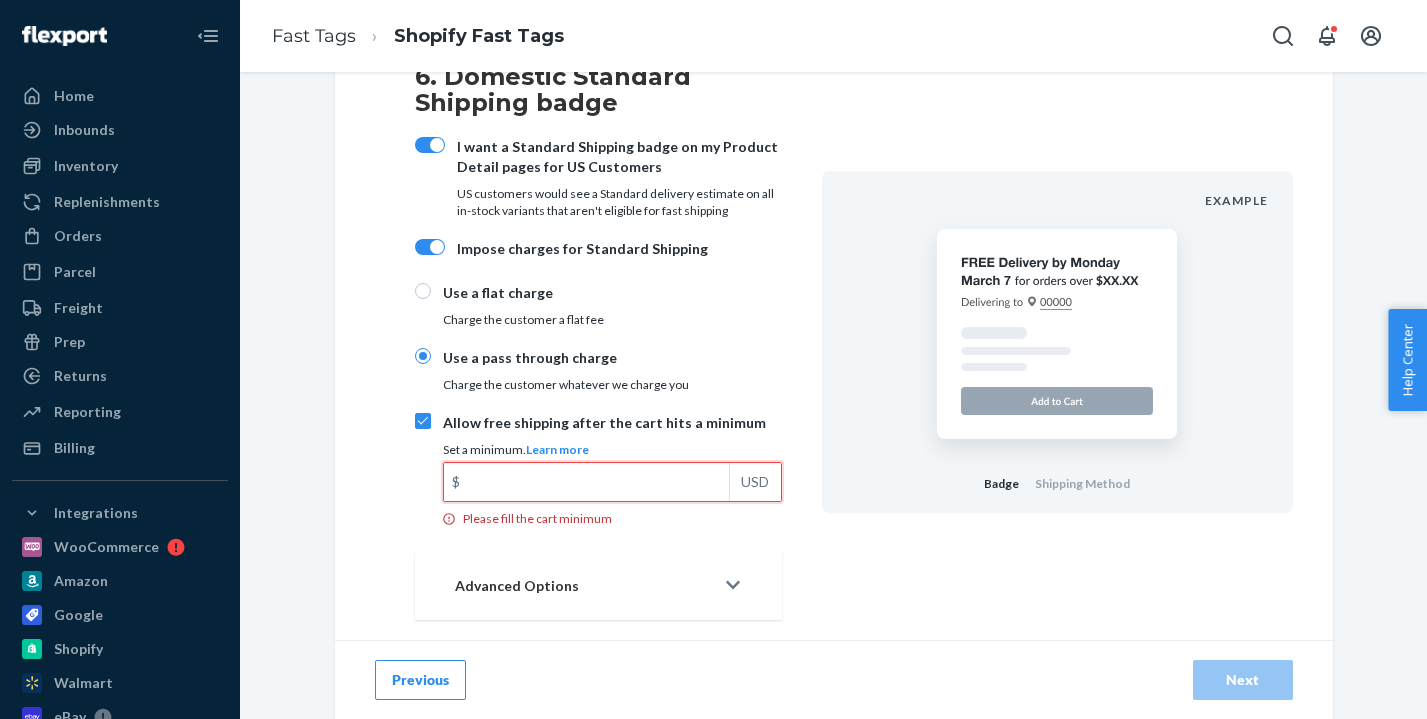 click on "$ USD   Please fill the cart minimum" at bounding box center [586, 482] 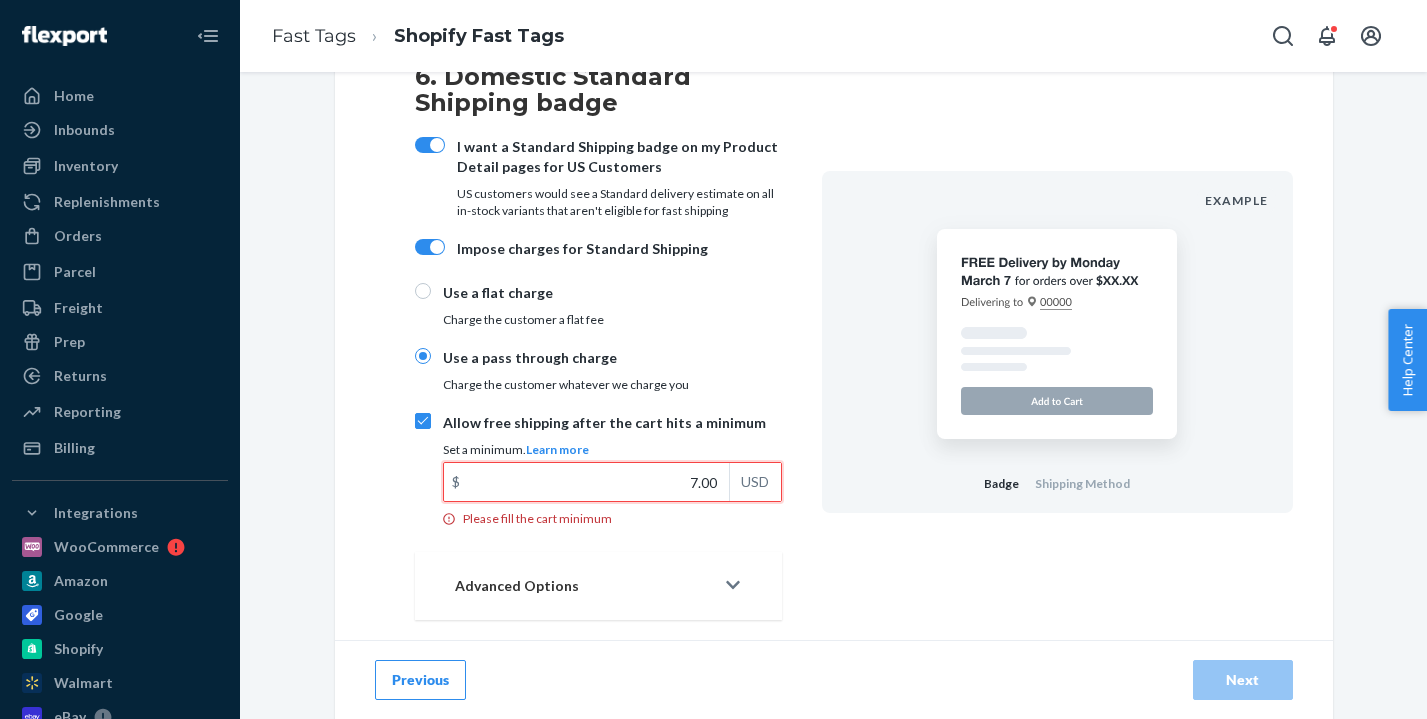 scroll, scrollTop: 63, scrollLeft: 0, axis: vertical 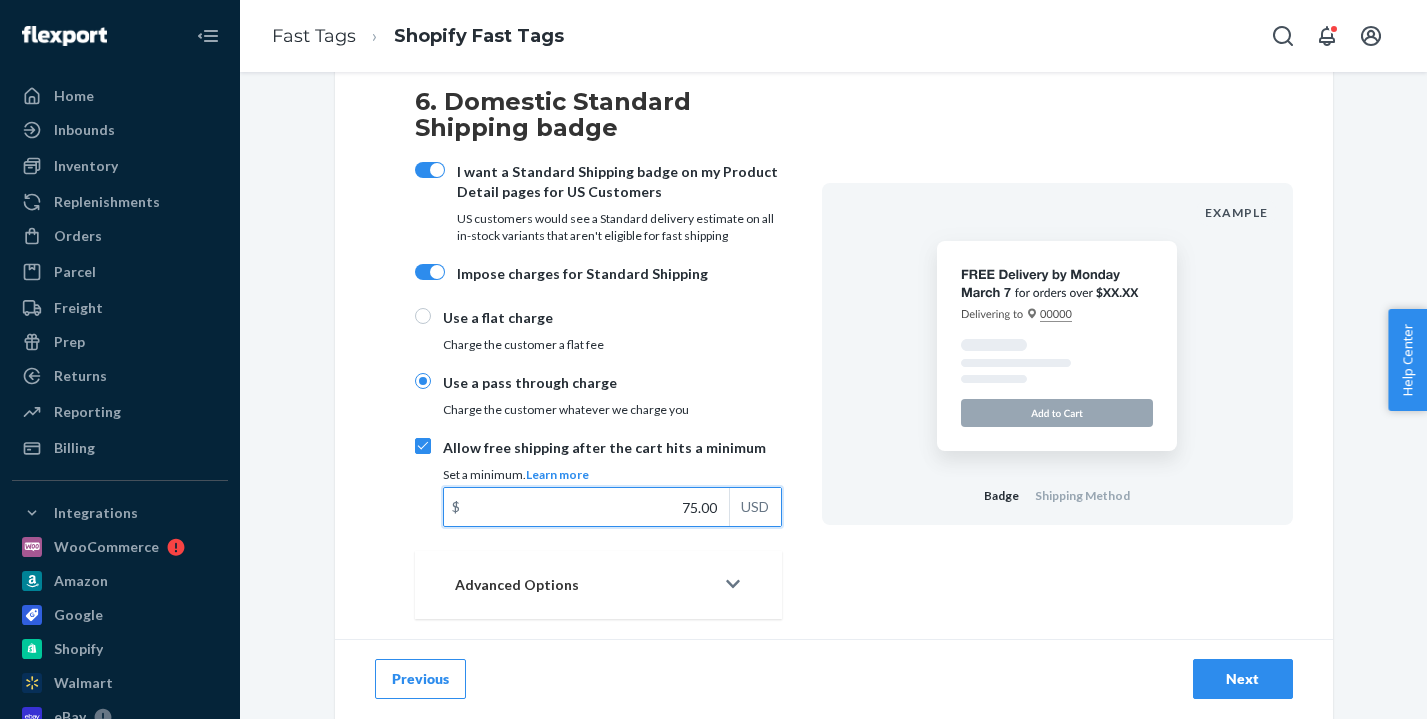 type on "75.00" 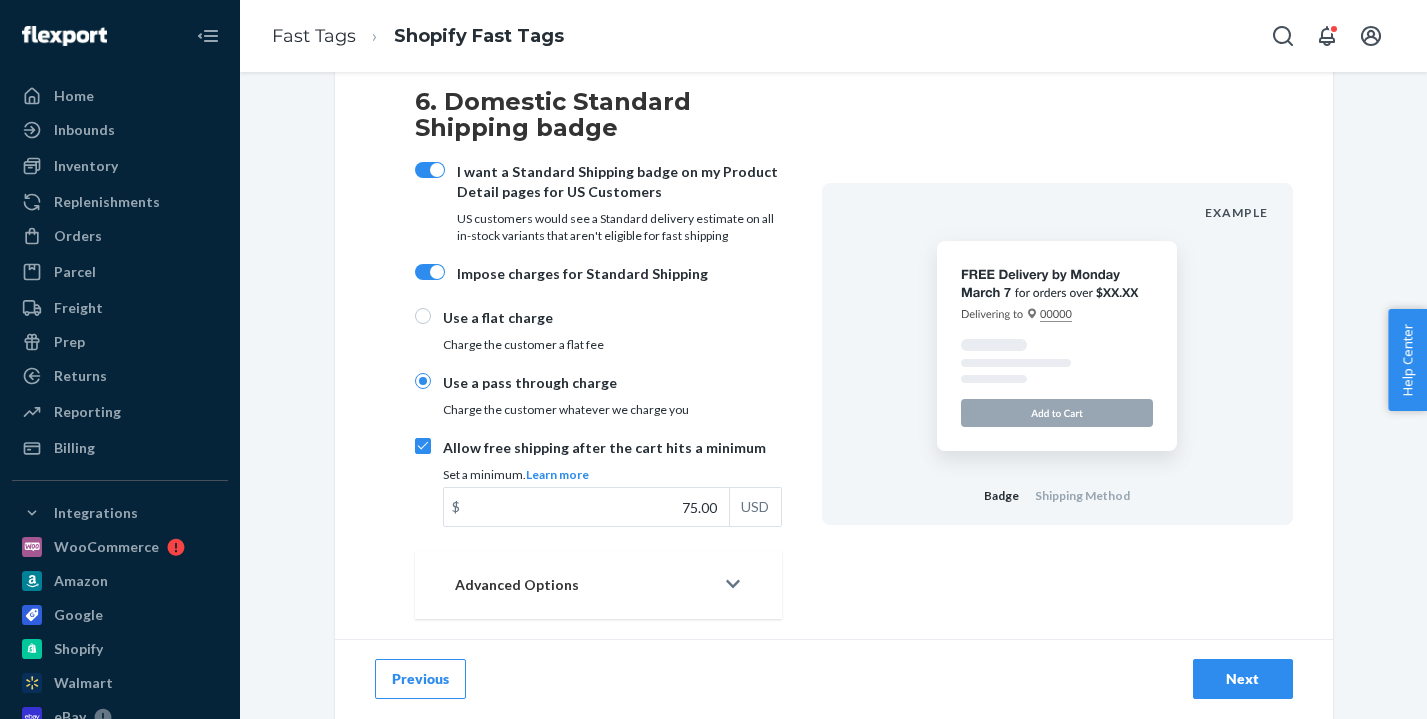 click on "Example Badge Shipping Method" at bounding box center (1057, 354) 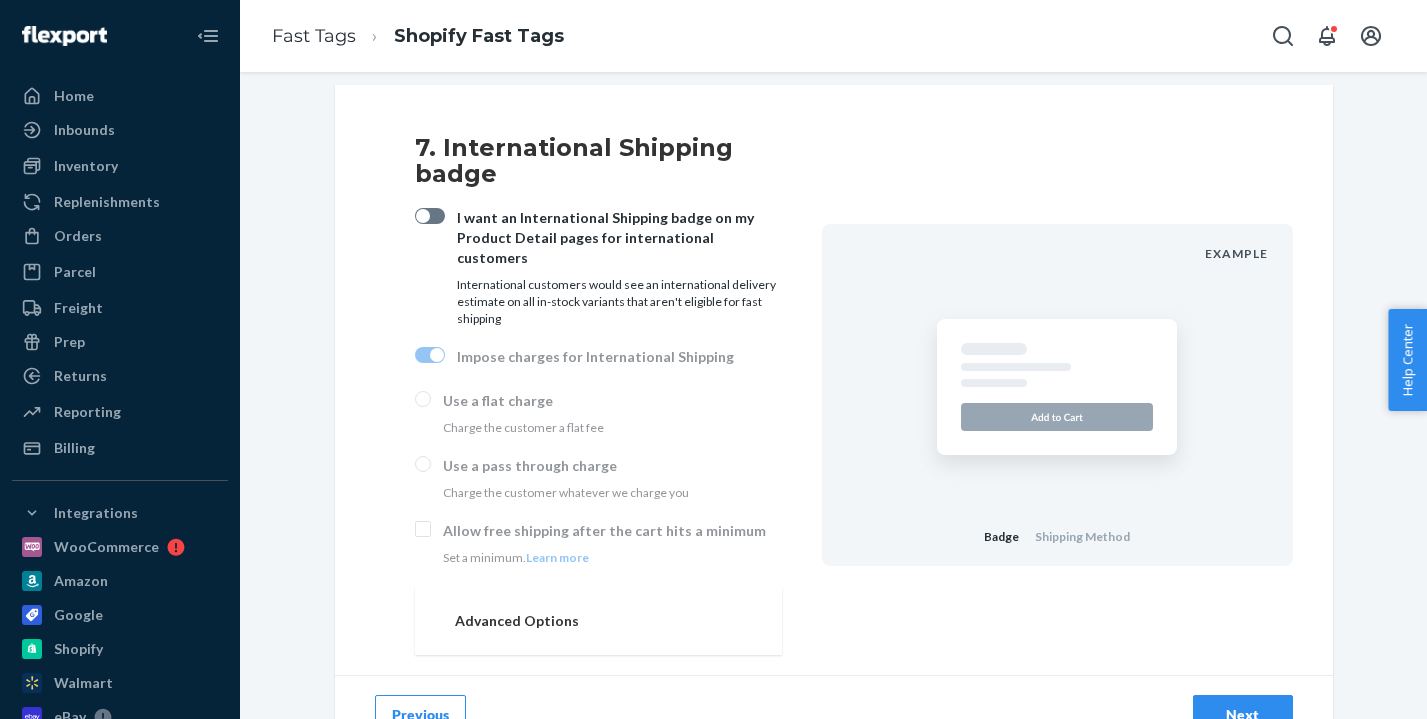 scroll, scrollTop: 32, scrollLeft: 0, axis: vertical 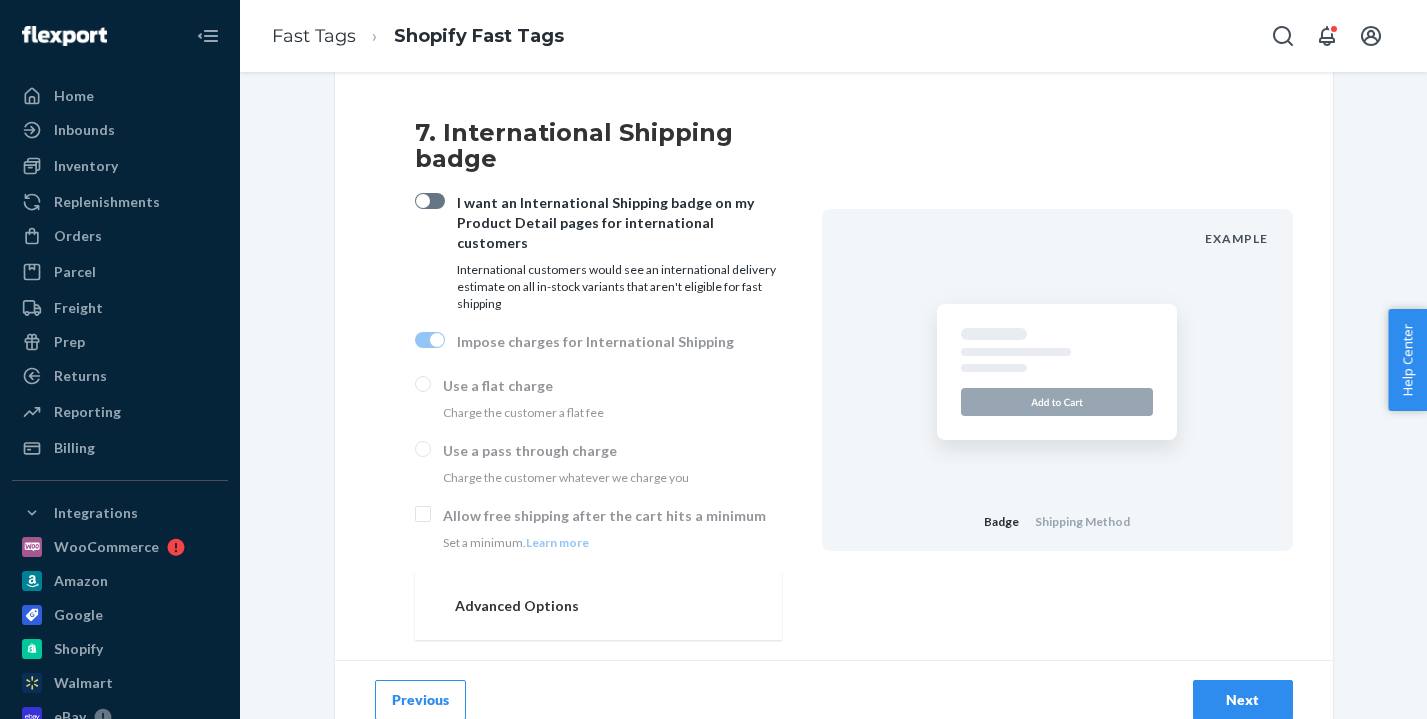 click on "I want an International Shipping badge on my Product Detail pages for international customers International customers would see an international delivery estimate on all in-stock variants that aren't eligible for fast shipping" at bounding box center (598, 250) 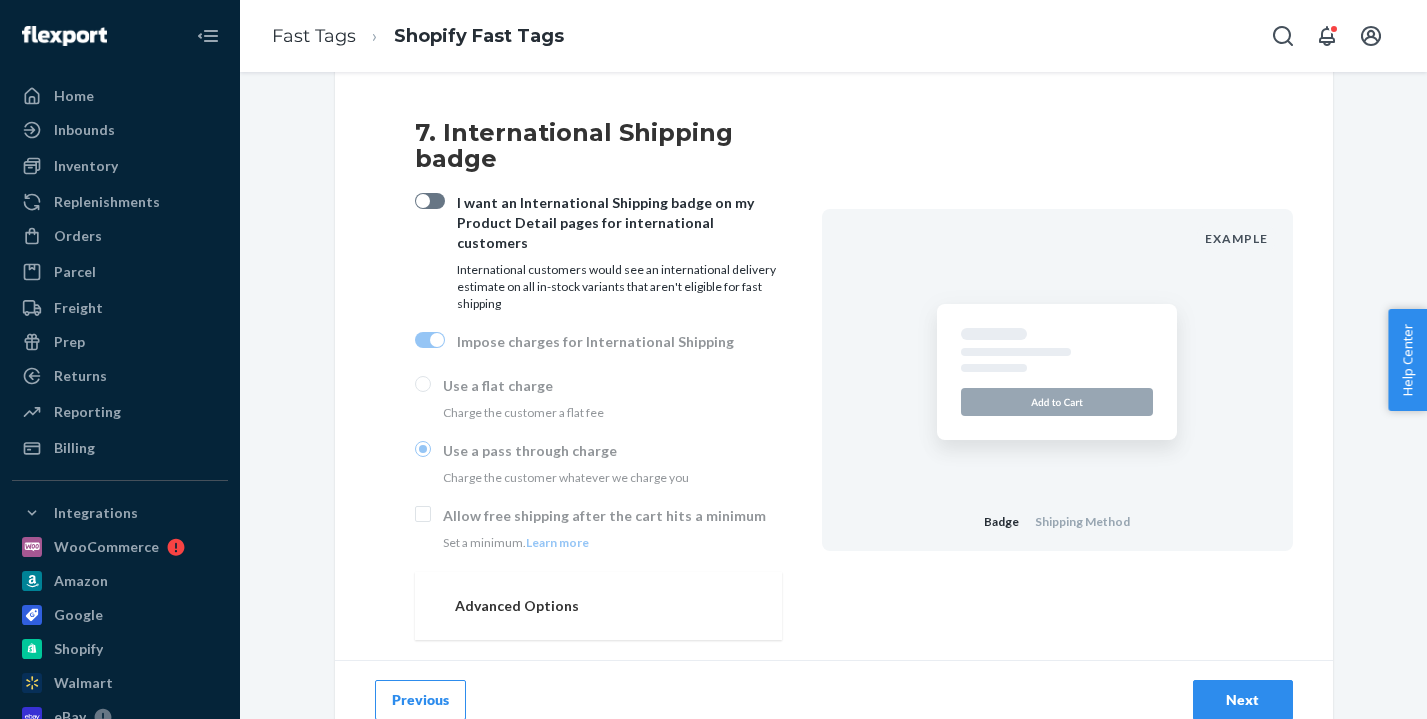 checkbox on "true" 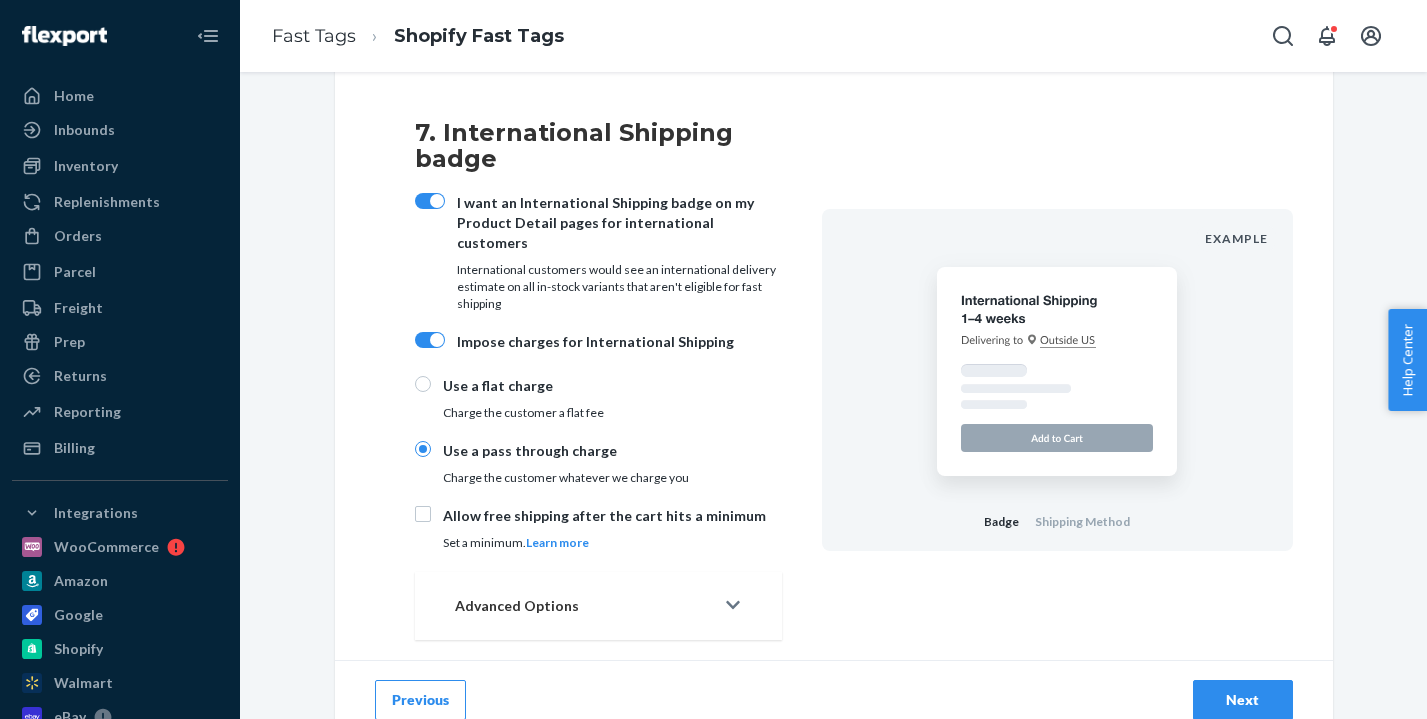 click on "Next" at bounding box center [1243, 700] 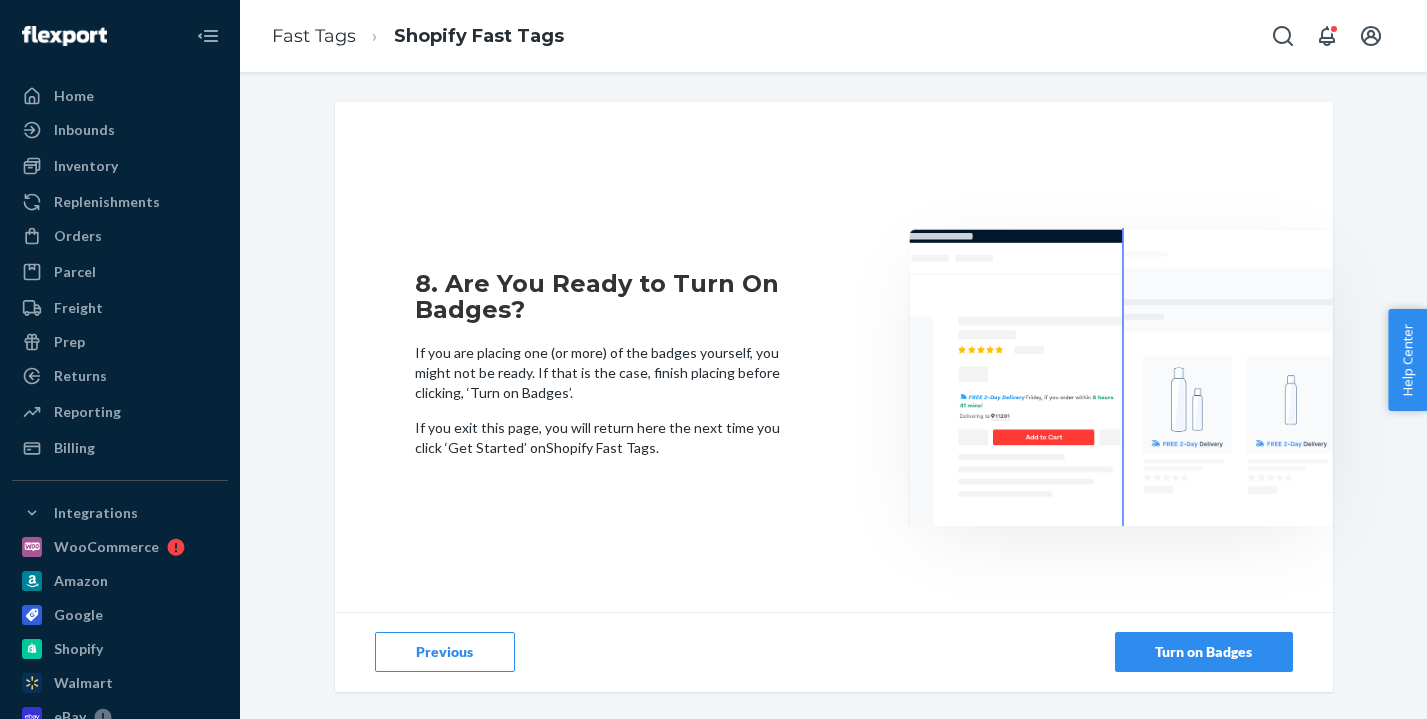 scroll, scrollTop: 0, scrollLeft: 0, axis: both 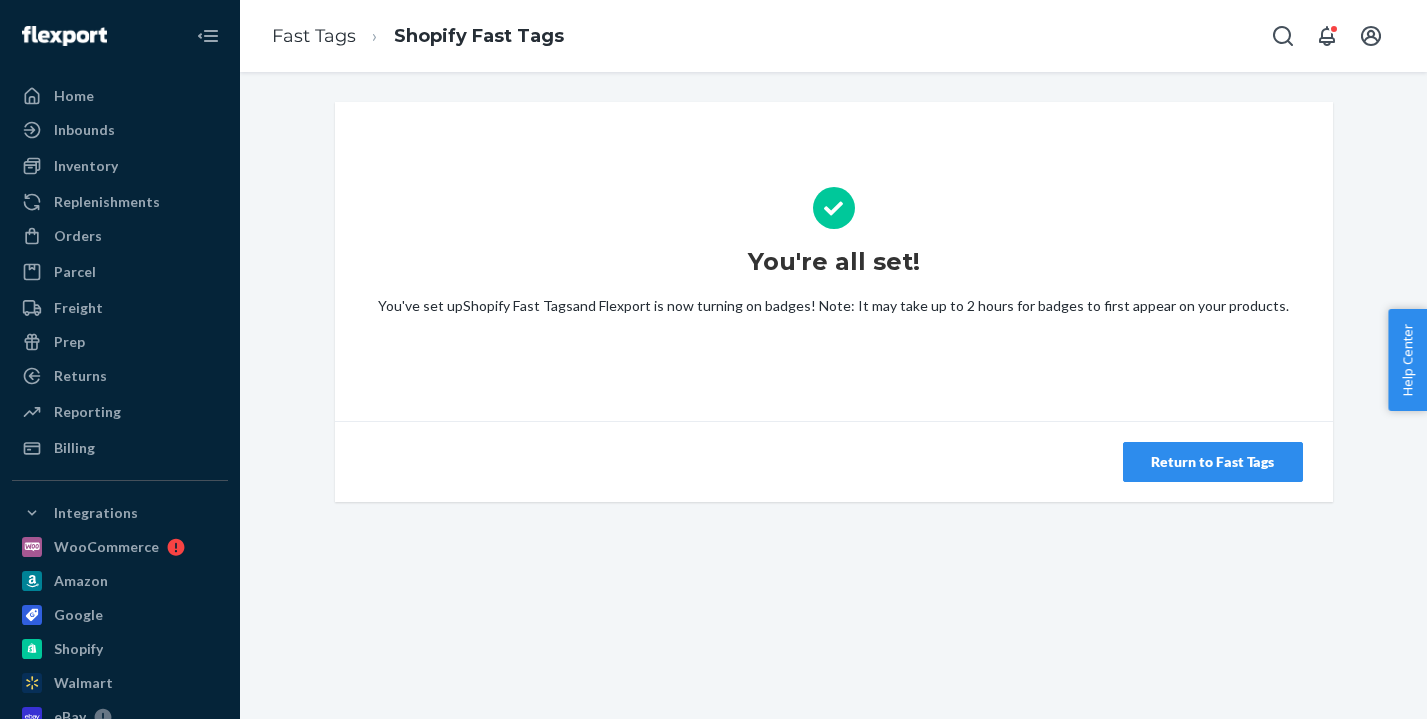 click on "Return to Fast Tags" at bounding box center (1213, 462) 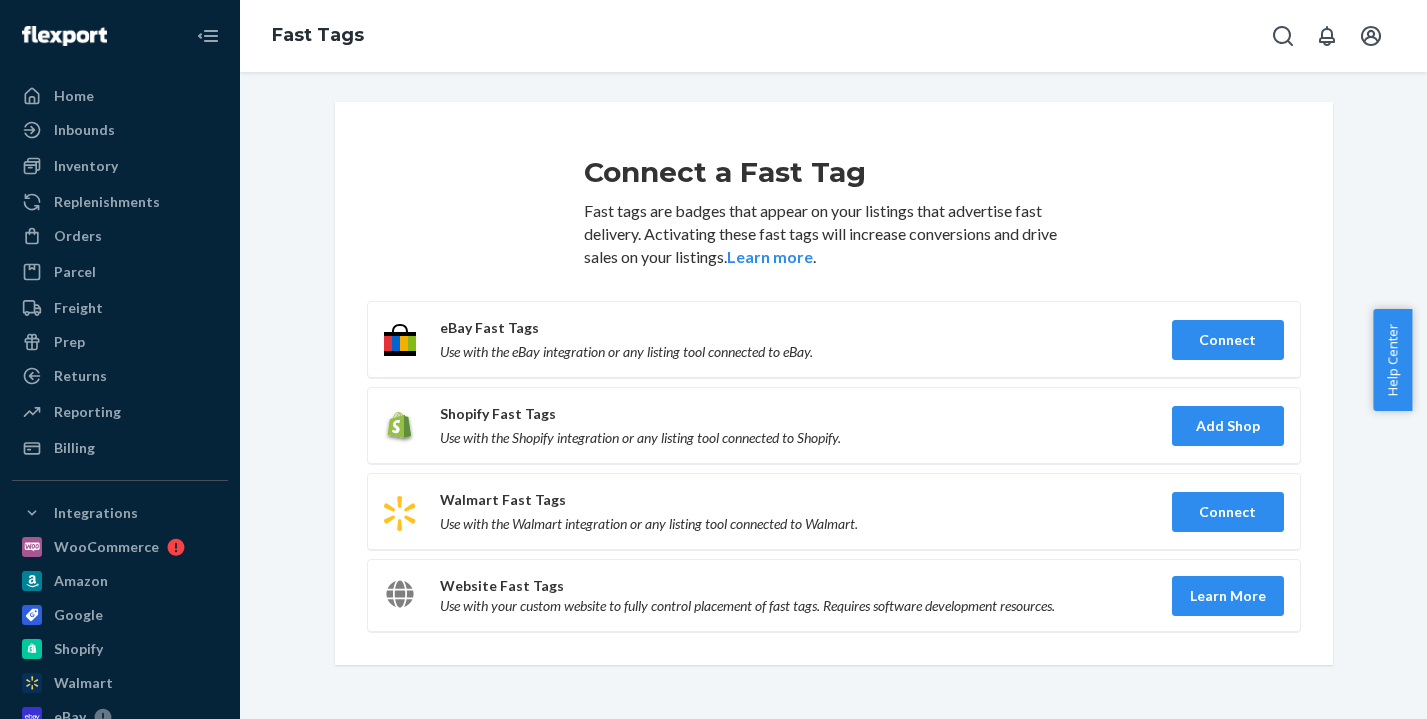 scroll, scrollTop: 0, scrollLeft: 0, axis: both 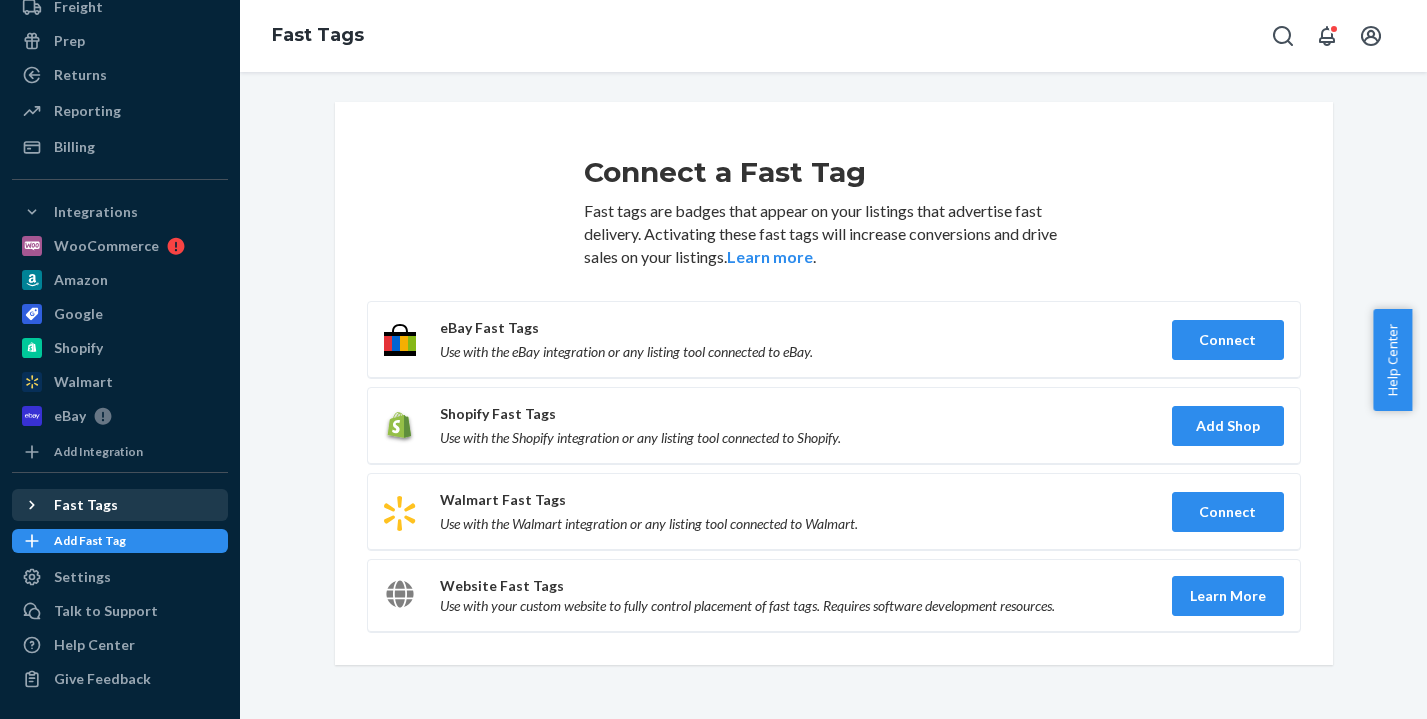 click 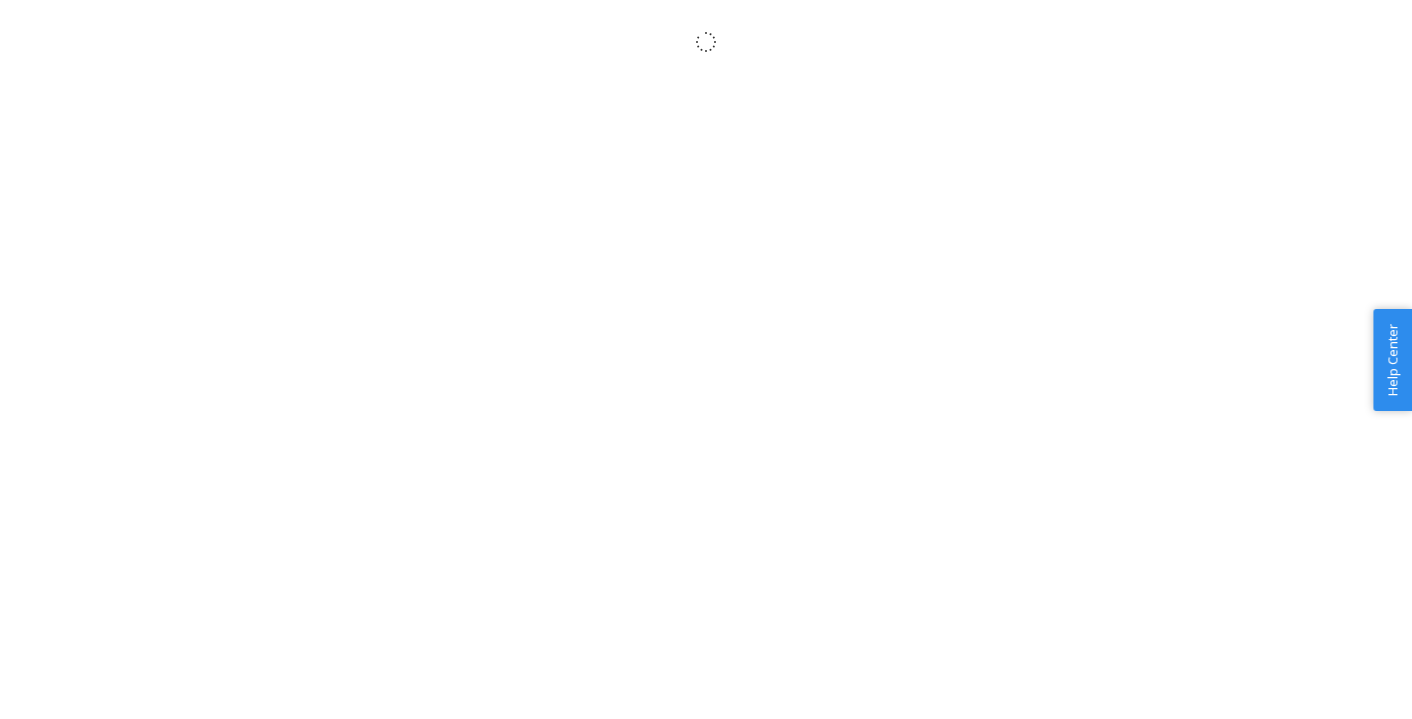 scroll, scrollTop: 0, scrollLeft: 0, axis: both 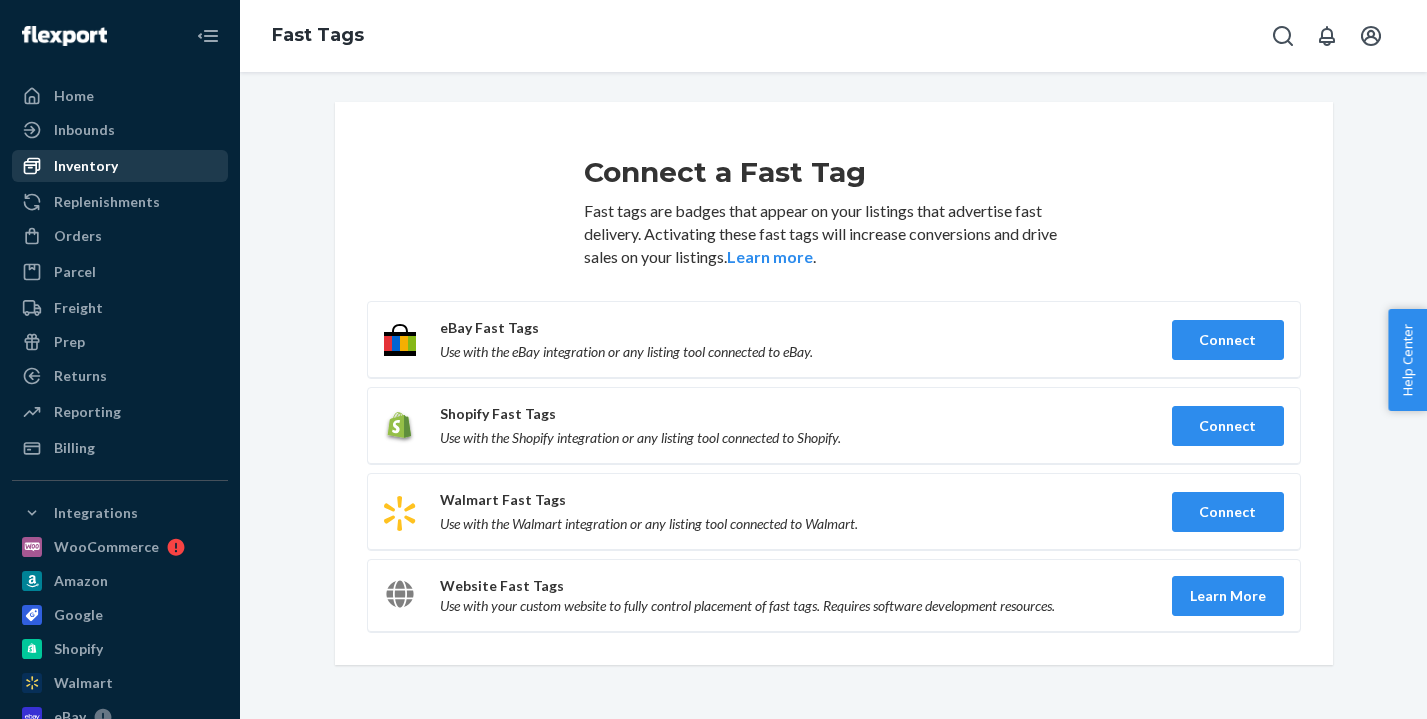 click on "Inventory" at bounding box center (86, 166) 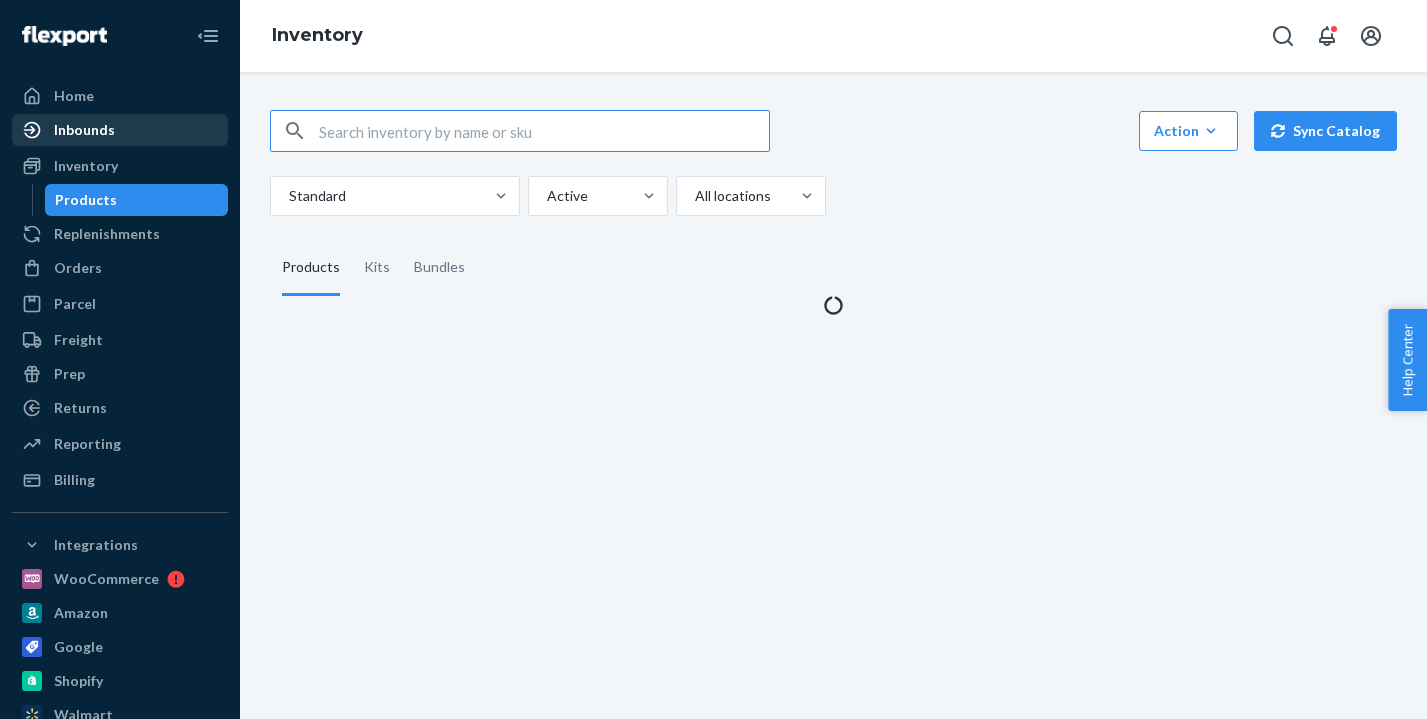 click on "Inbounds" at bounding box center (84, 130) 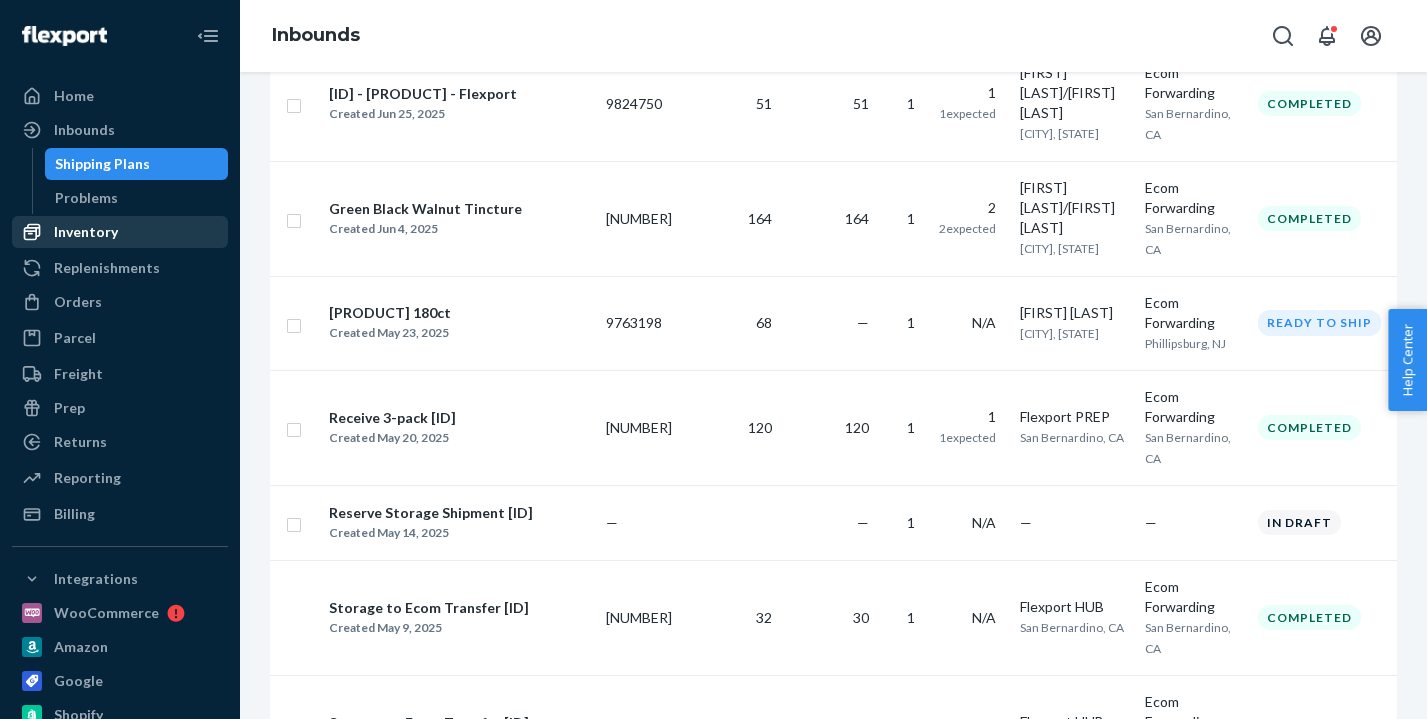 scroll, scrollTop: 500, scrollLeft: 0, axis: vertical 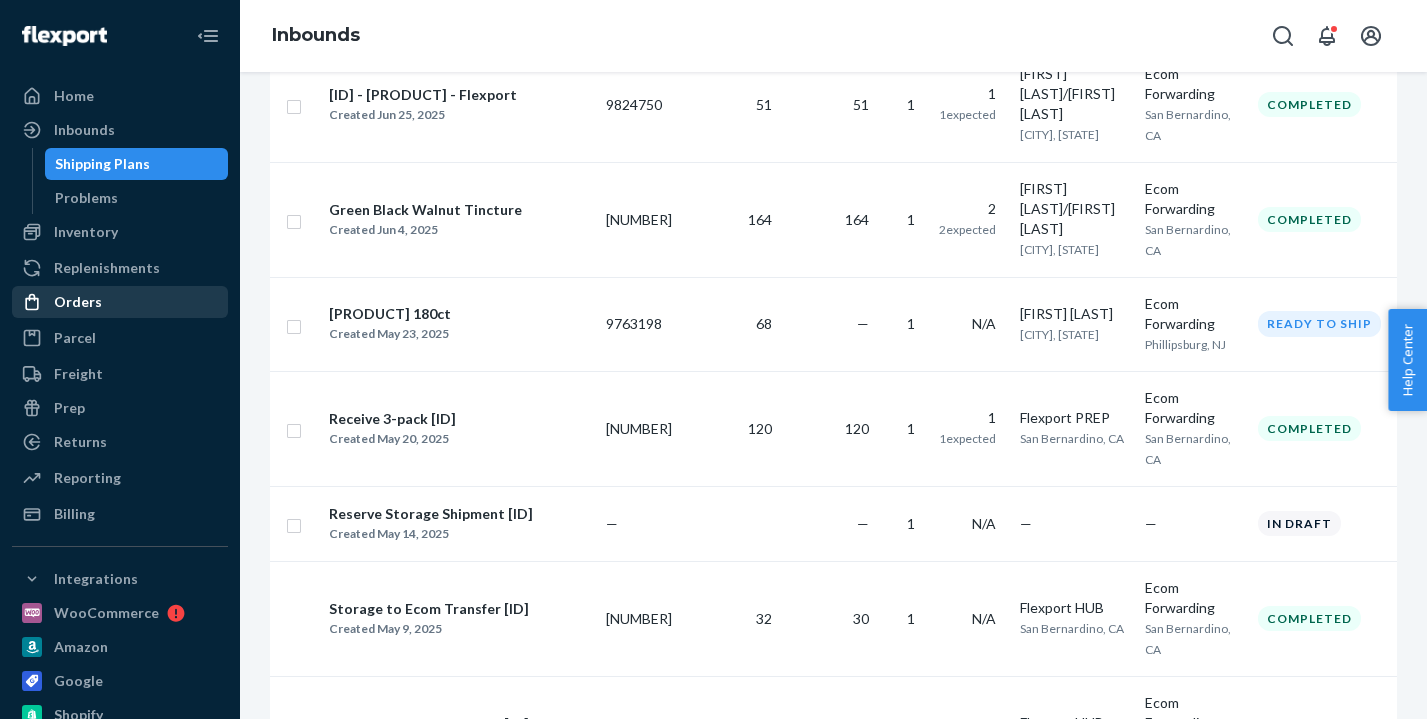 click on "Orders" at bounding box center [78, 302] 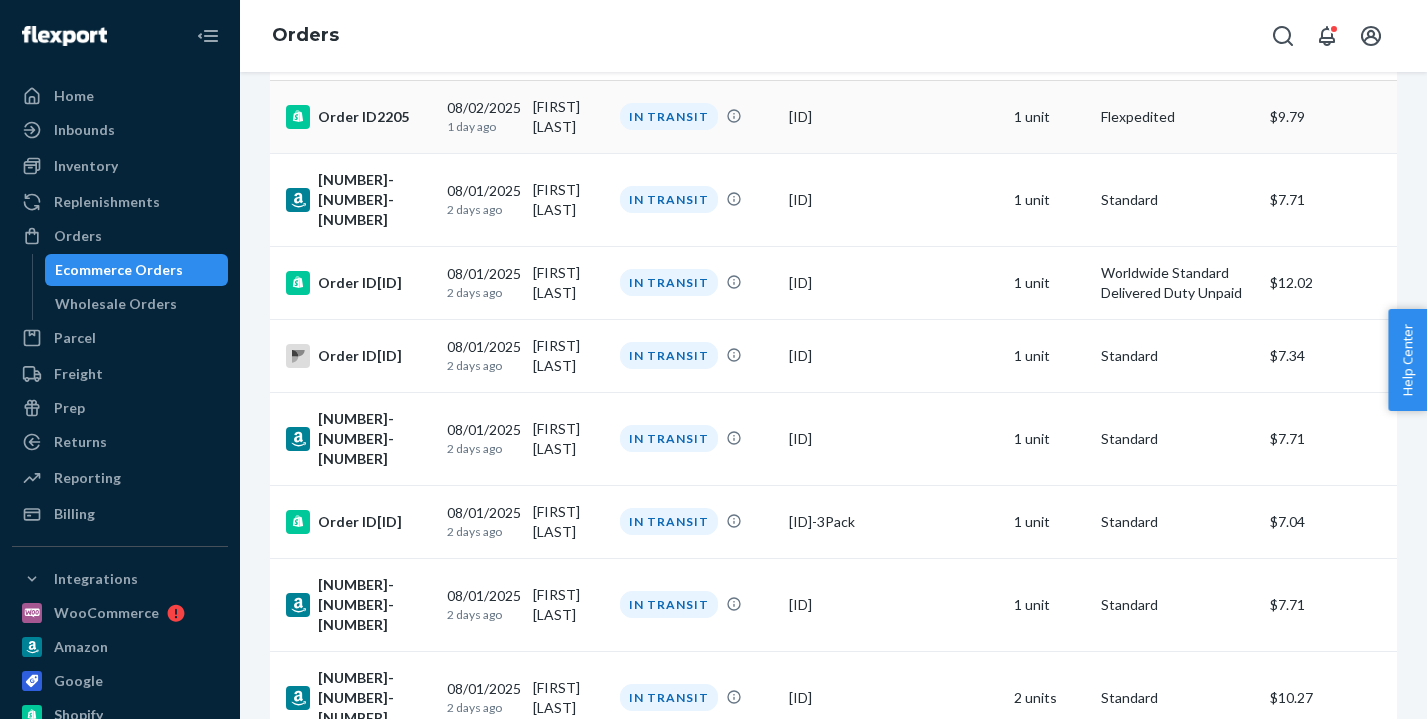 scroll, scrollTop: 213, scrollLeft: 0, axis: vertical 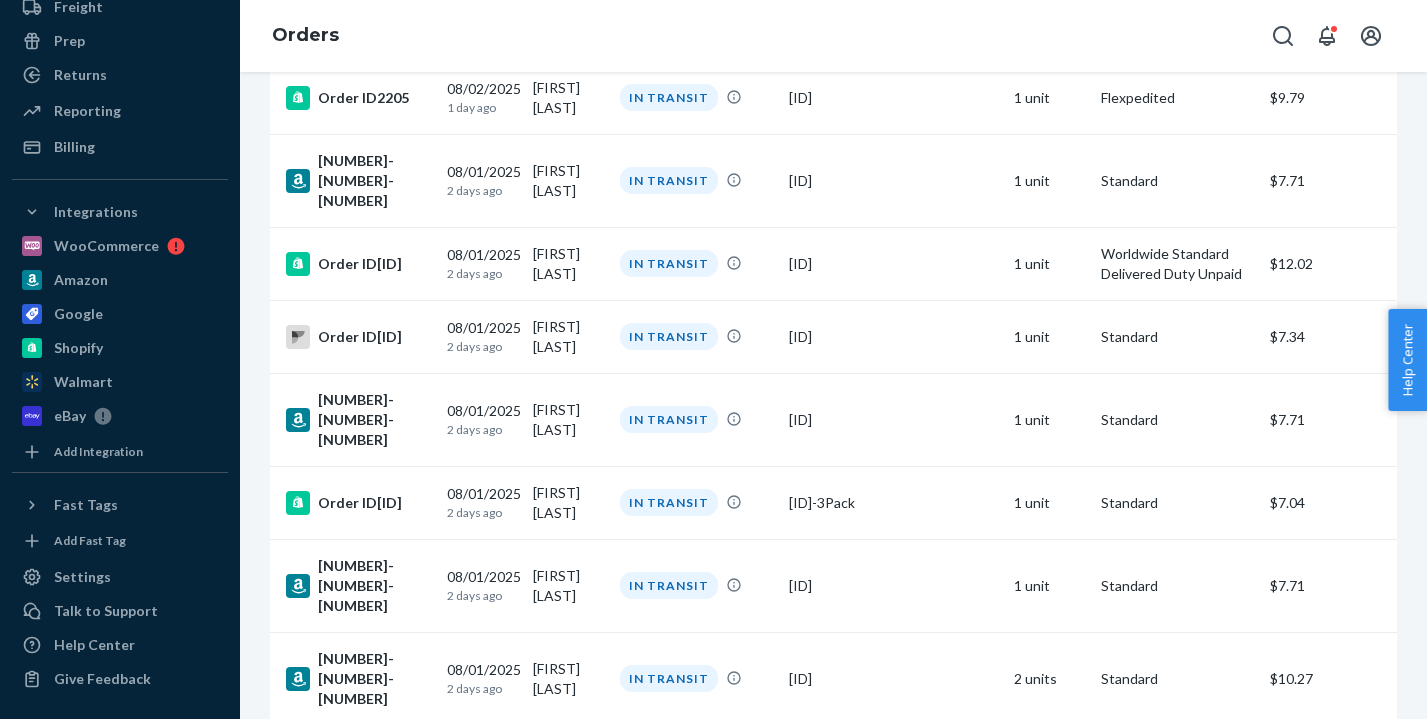 drag, startPoint x: 33, startPoint y: 505, endPoint x: 260, endPoint y: 392, distance: 253.5705 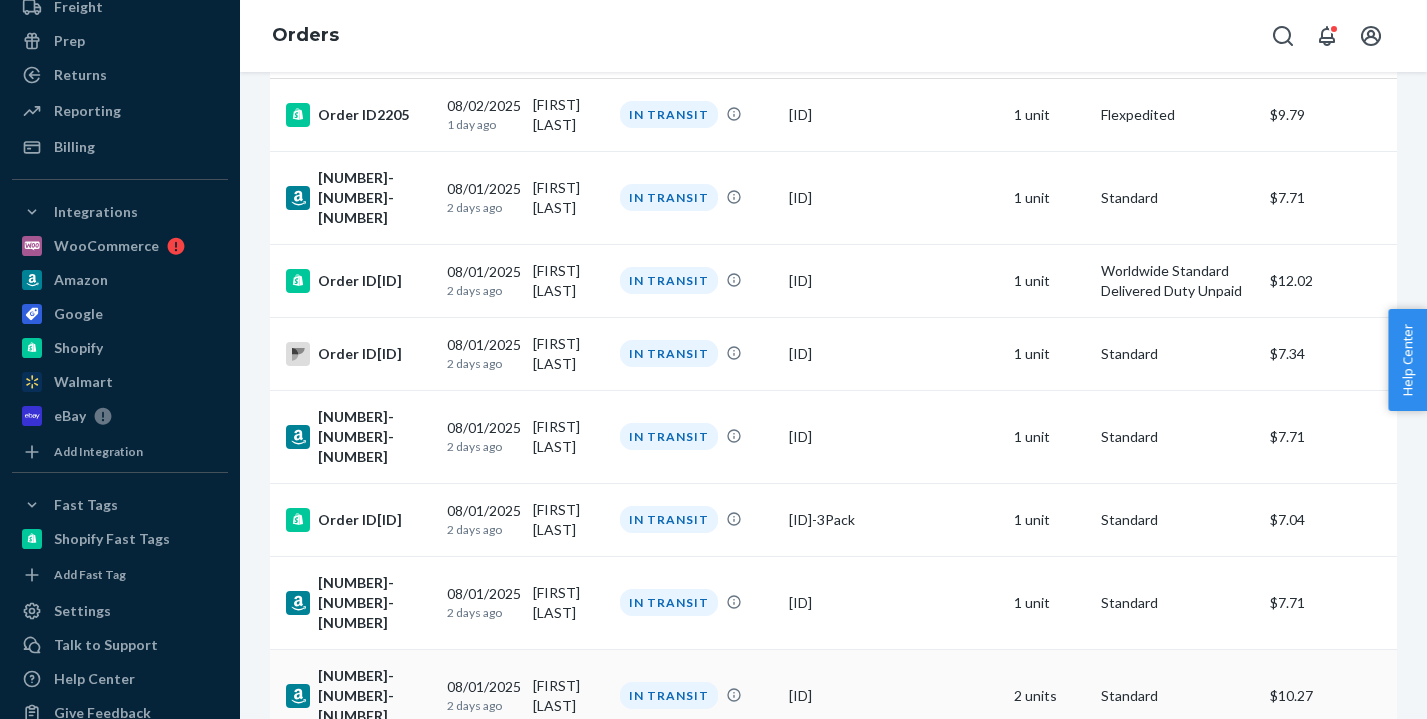 scroll, scrollTop: 0, scrollLeft: 0, axis: both 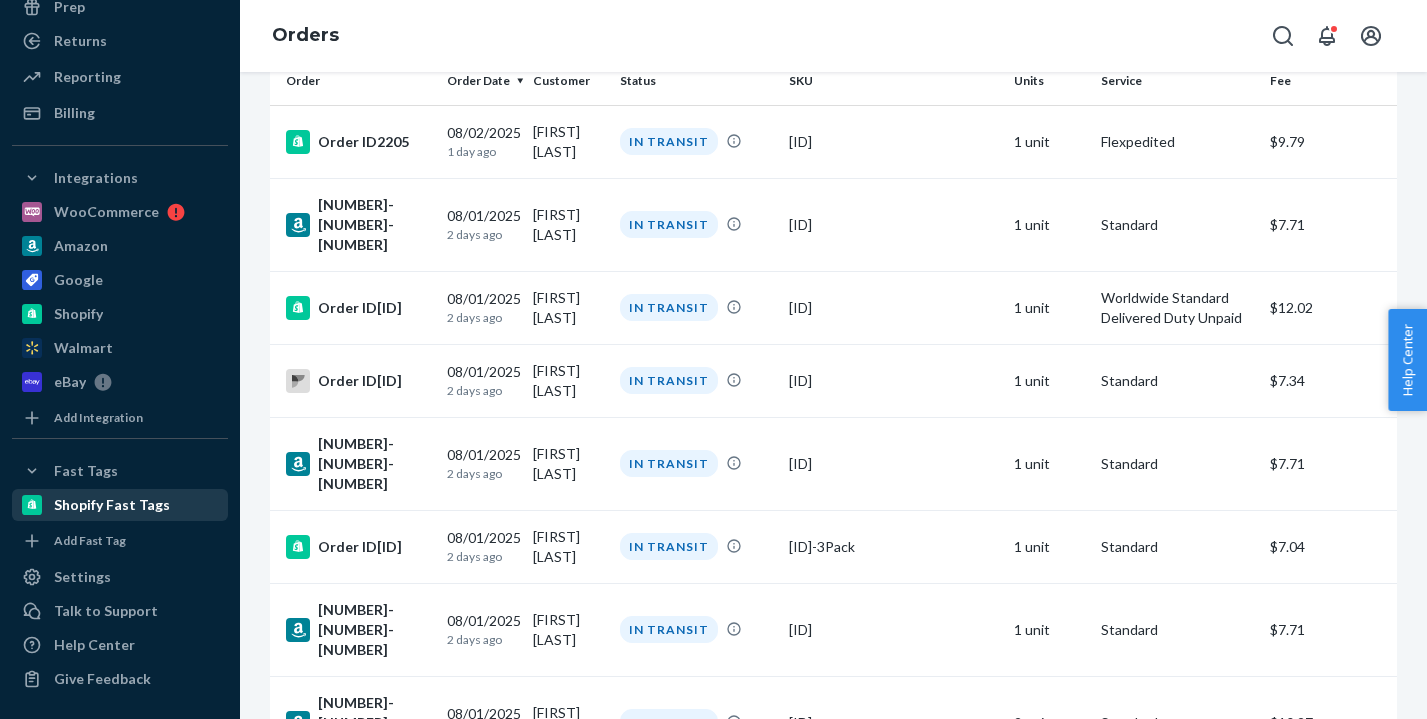 click on "Shopify Fast Tags" at bounding box center (112, 505) 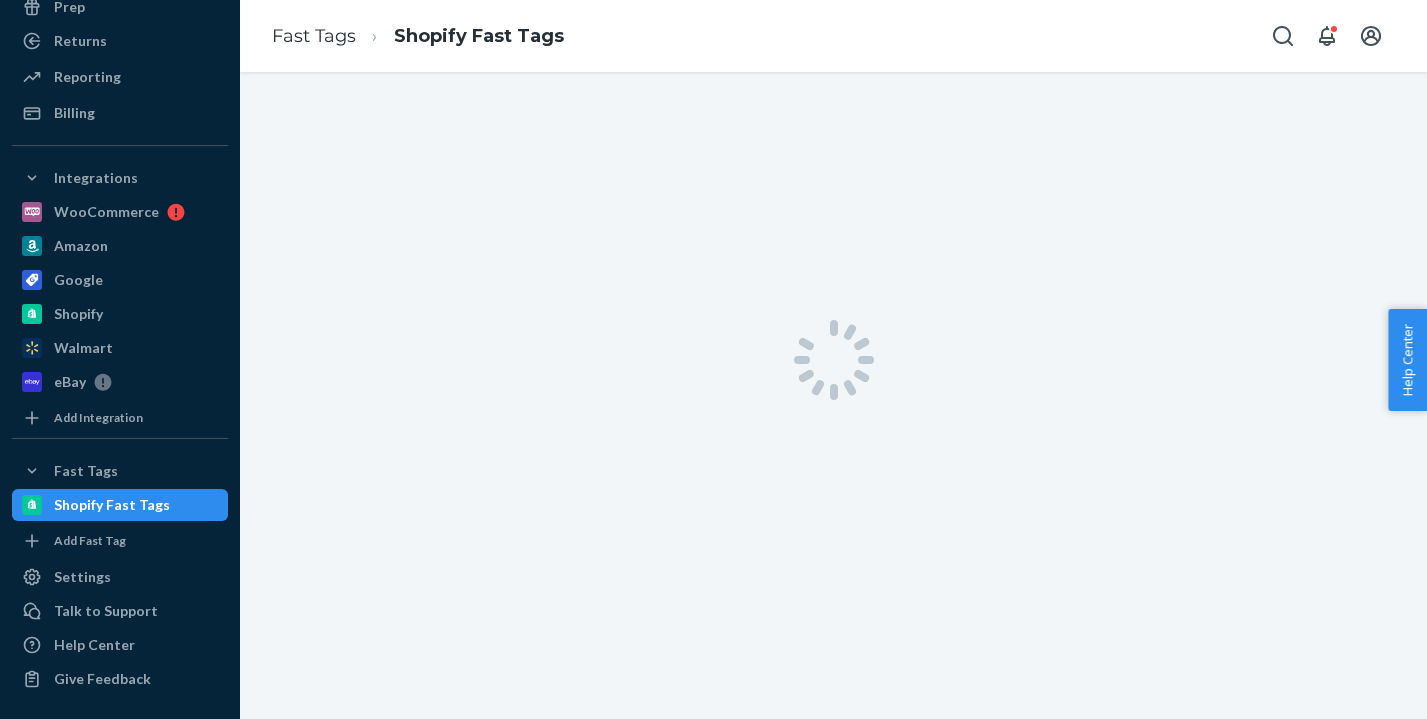 scroll, scrollTop: 0, scrollLeft: 0, axis: both 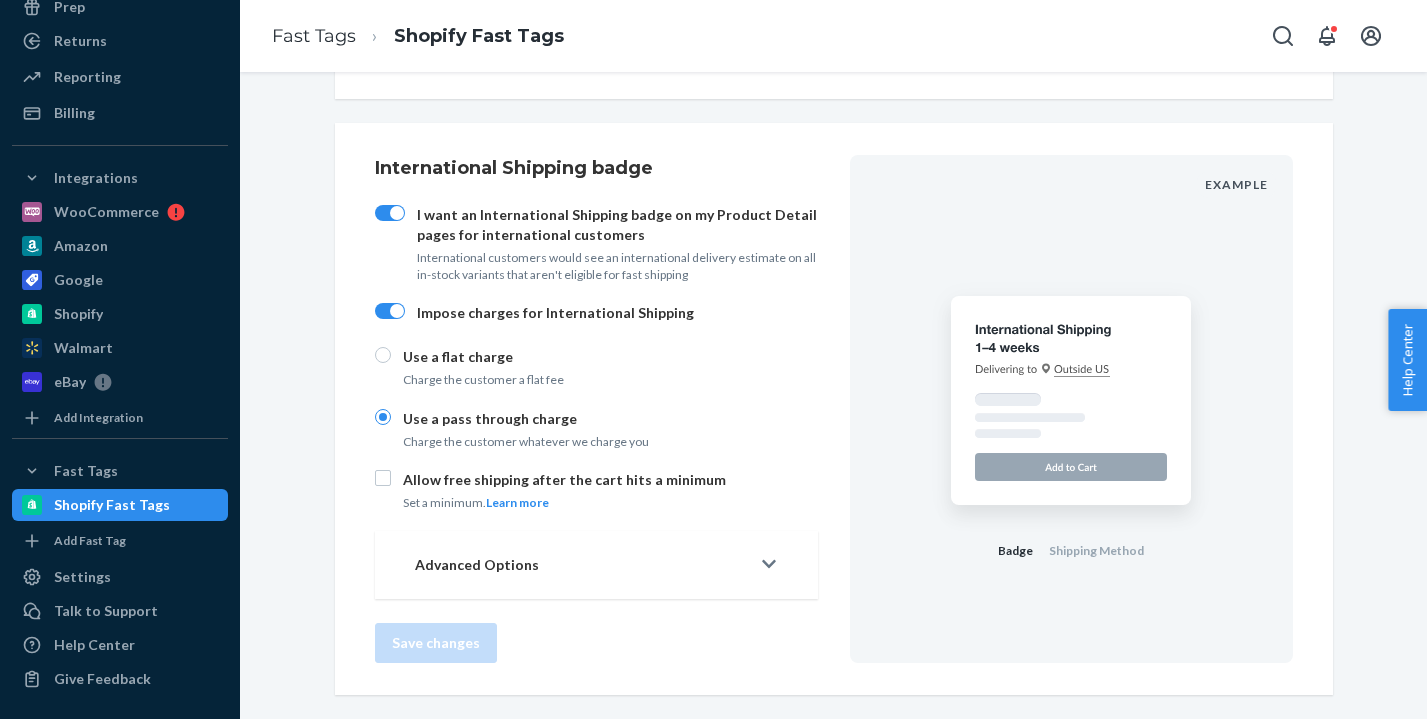 click at bounding box center [770, 565] 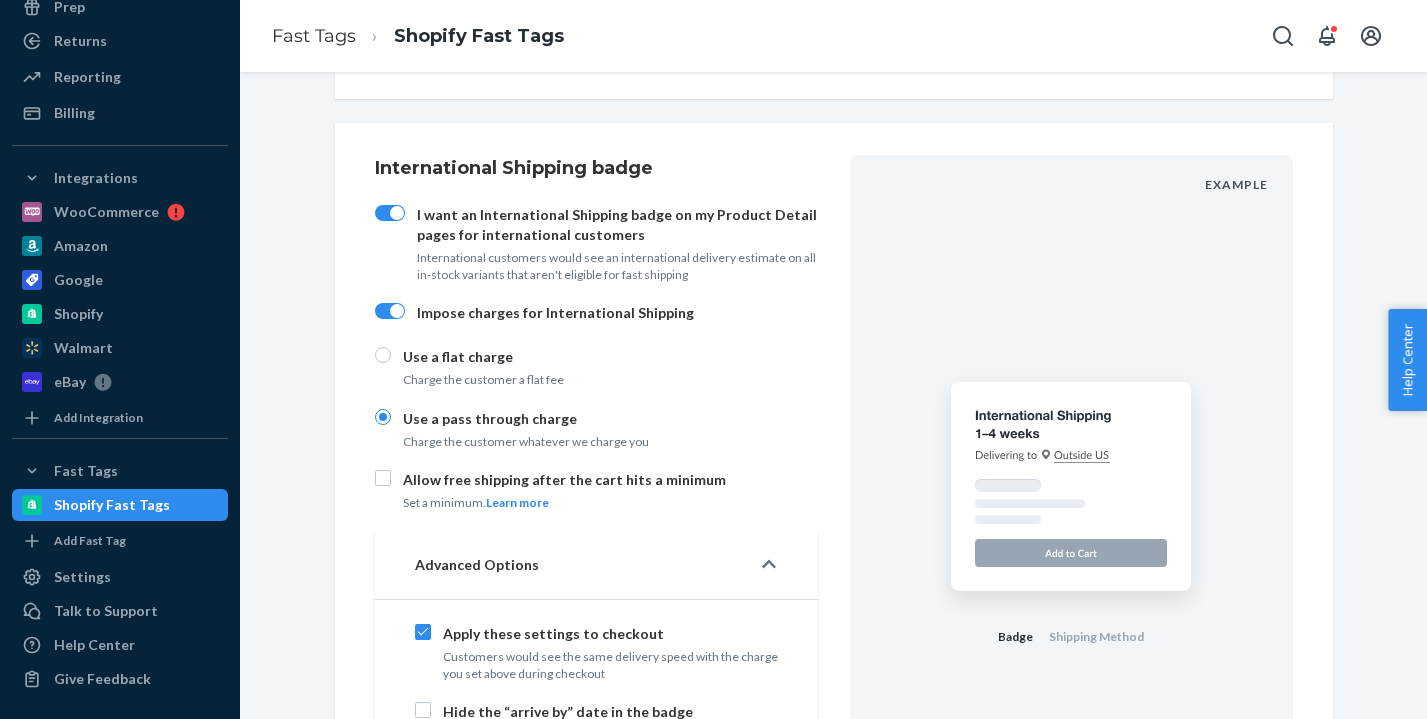 click 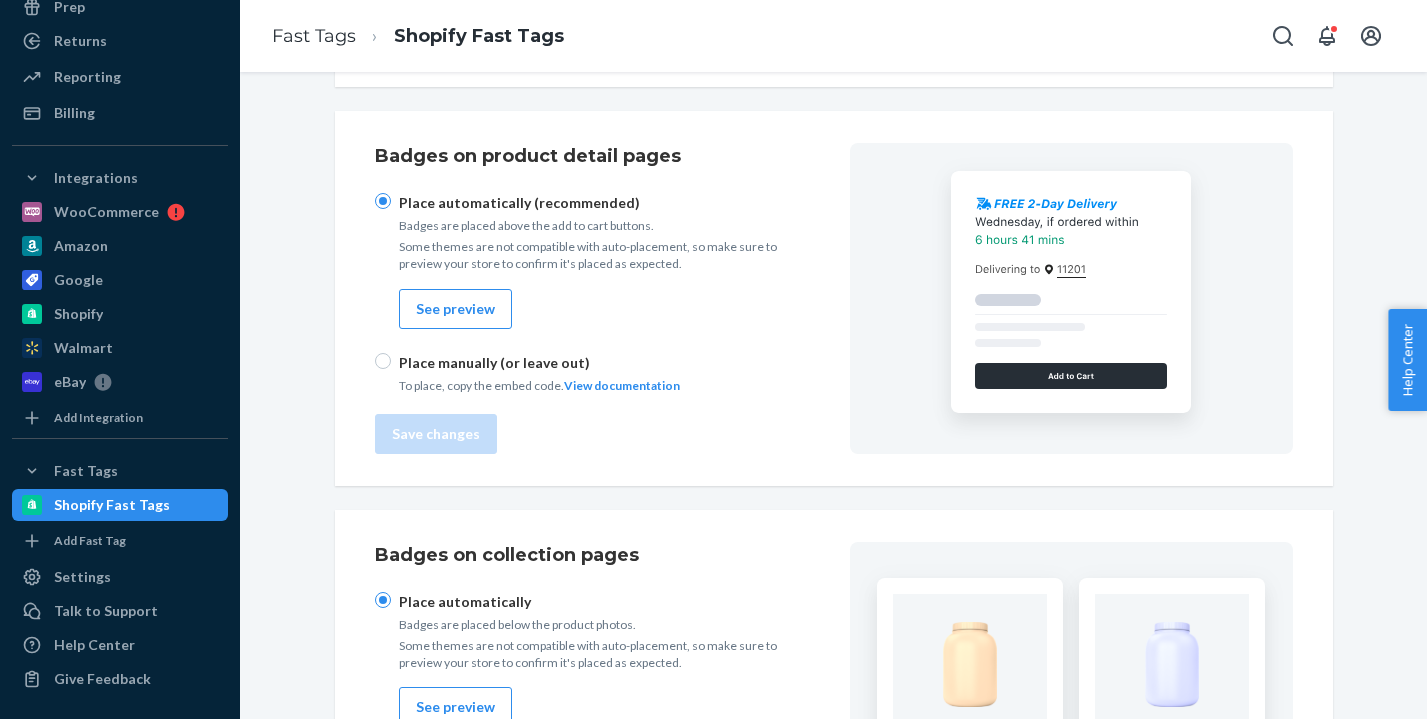 scroll, scrollTop: 0, scrollLeft: 0, axis: both 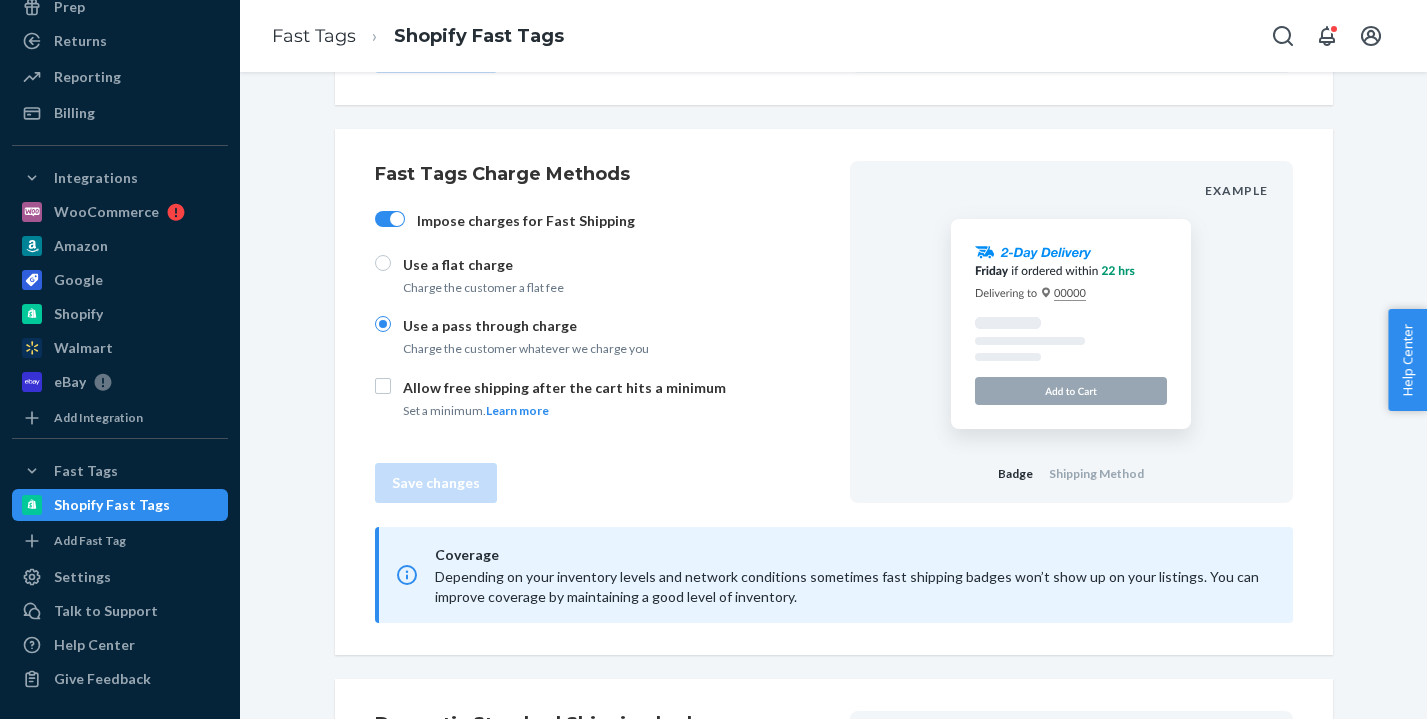 click at bounding box center [390, 219] 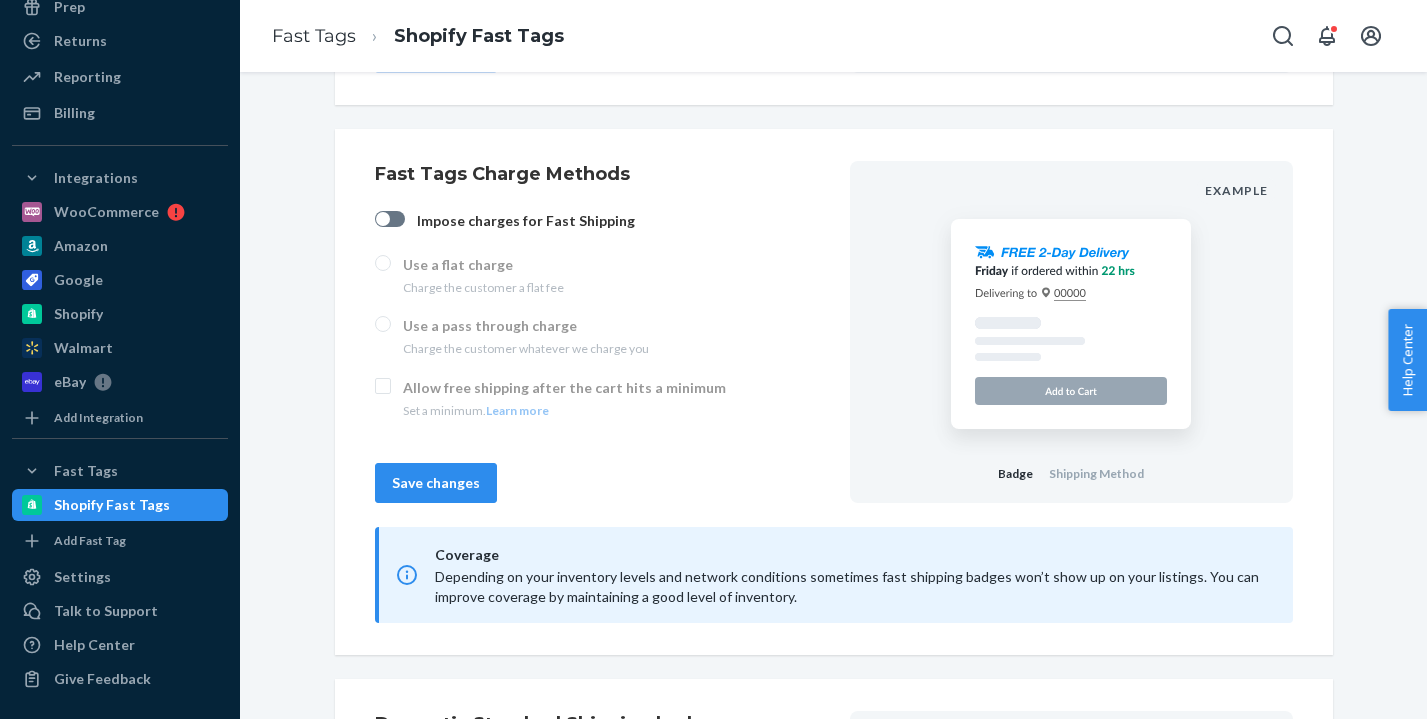 click at bounding box center (390, 219) 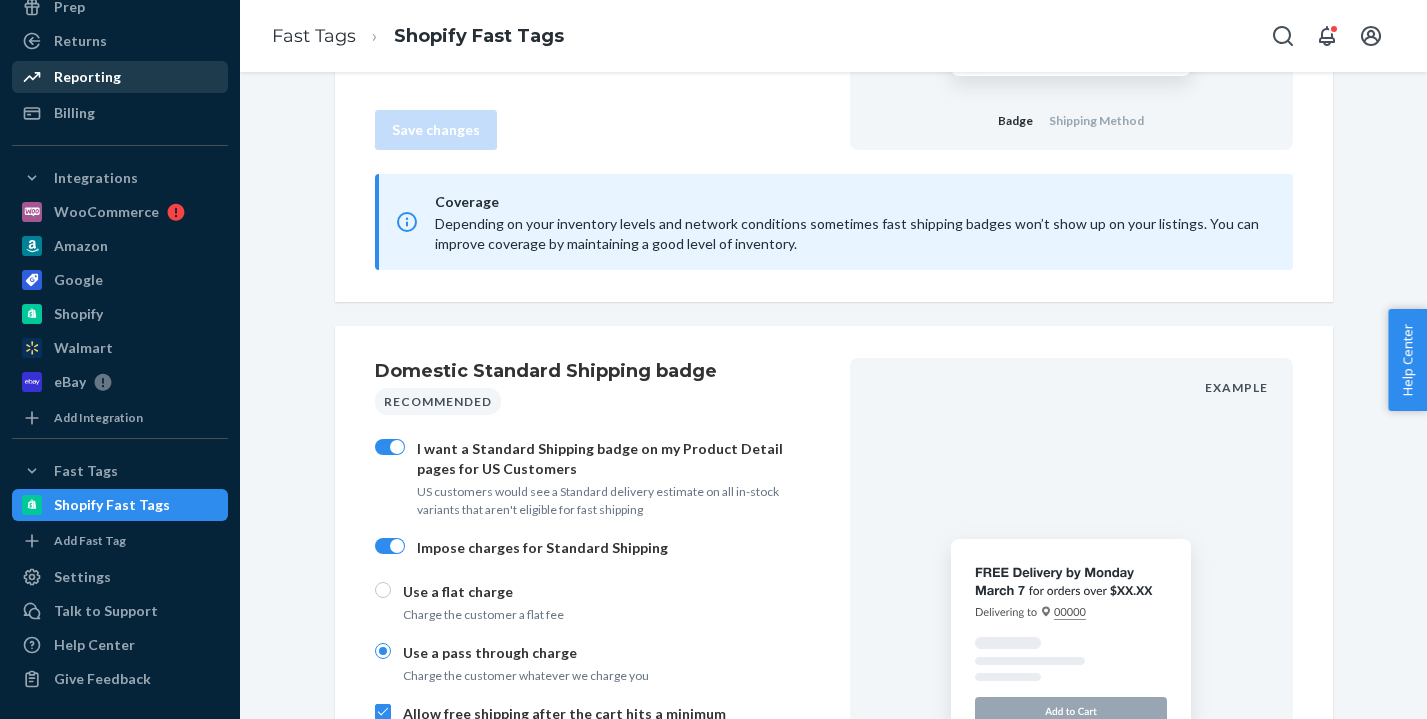 scroll, scrollTop: 1073, scrollLeft: 0, axis: vertical 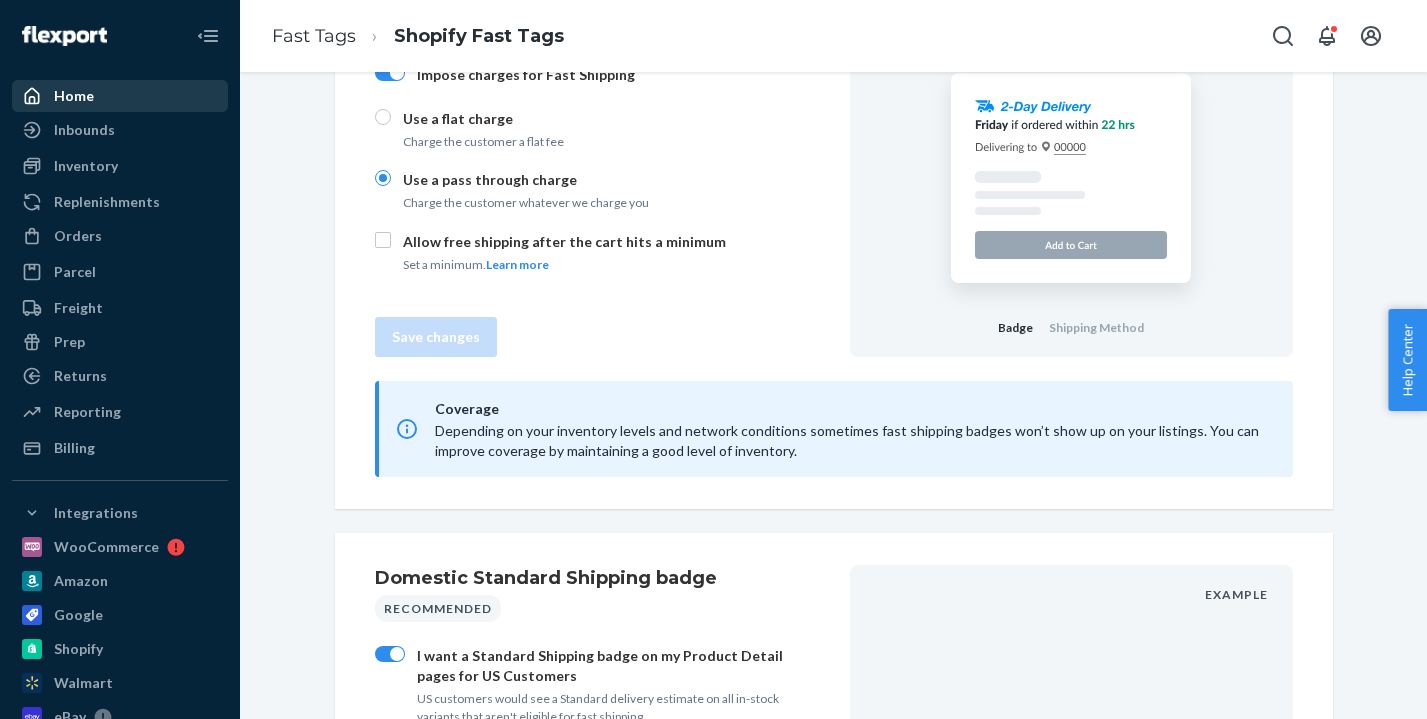 click on "Home" at bounding box center (74, 96) 